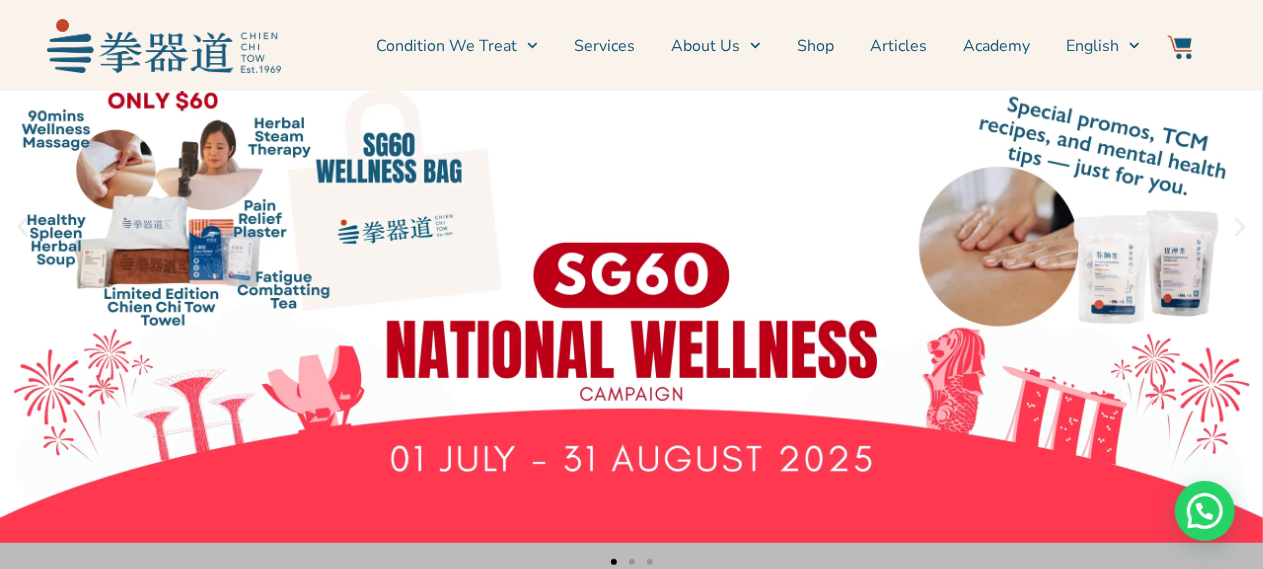 scroll, scrollTop: 213, scrollLeft: 0, axis: vertical 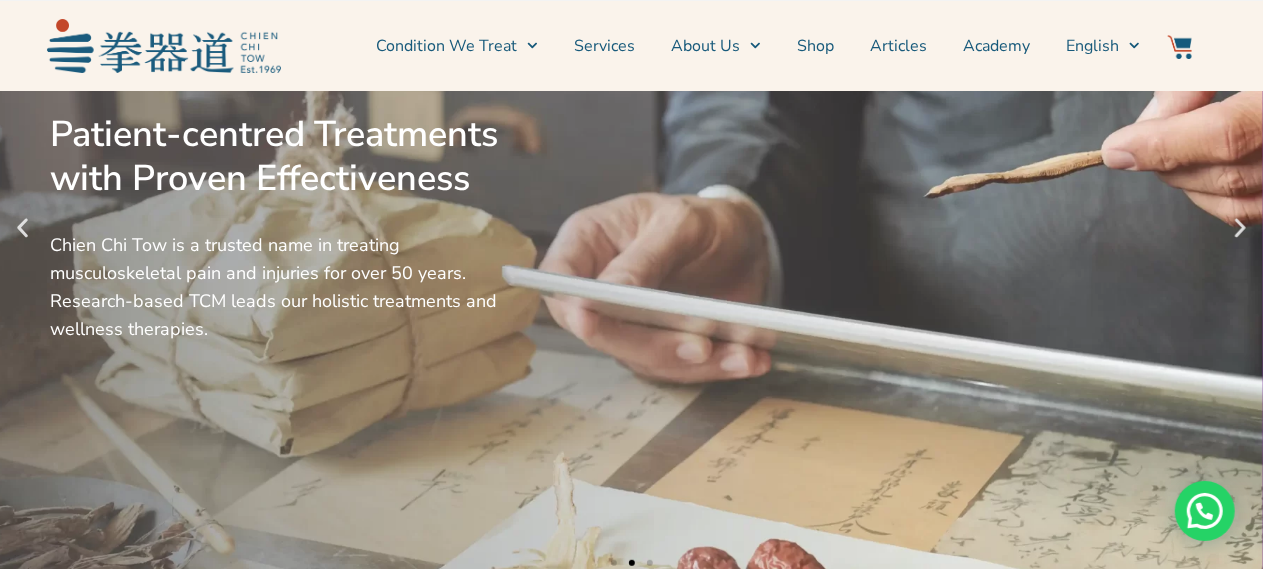 click 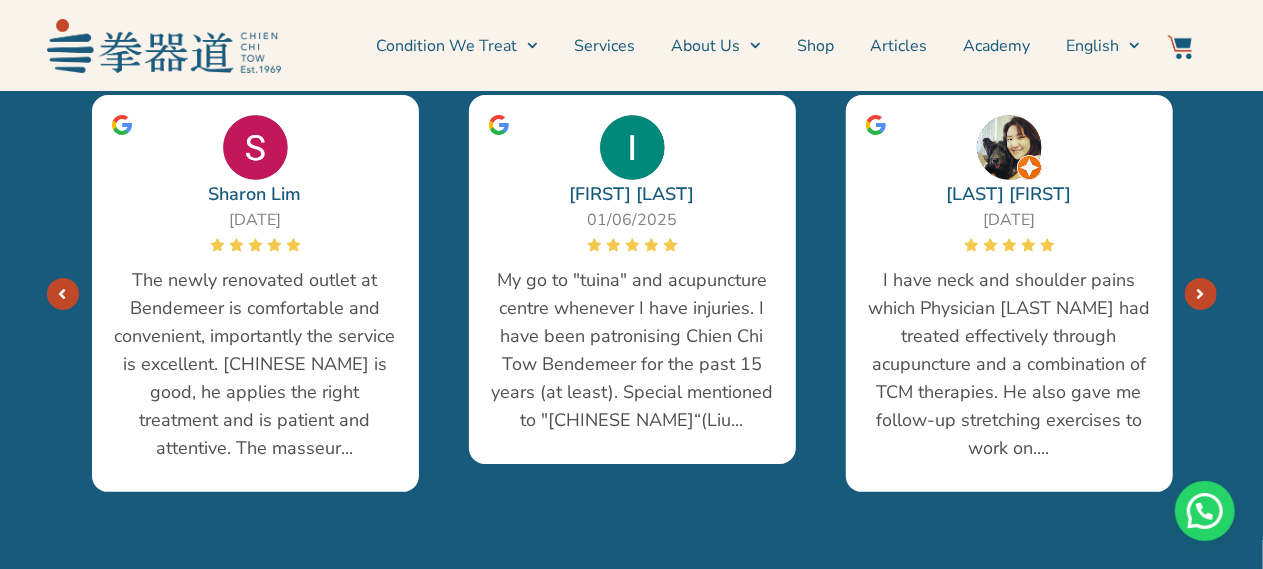 scroll, scrollTop: 3794, scrollLeft: 0, axis: vertical 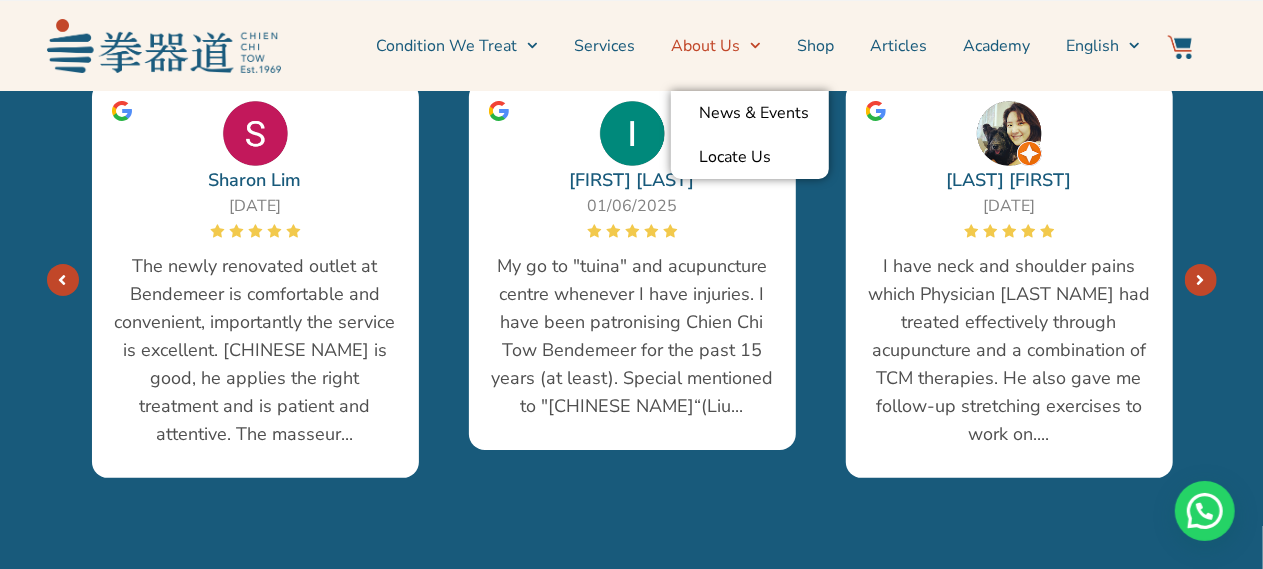 click on "About Us" 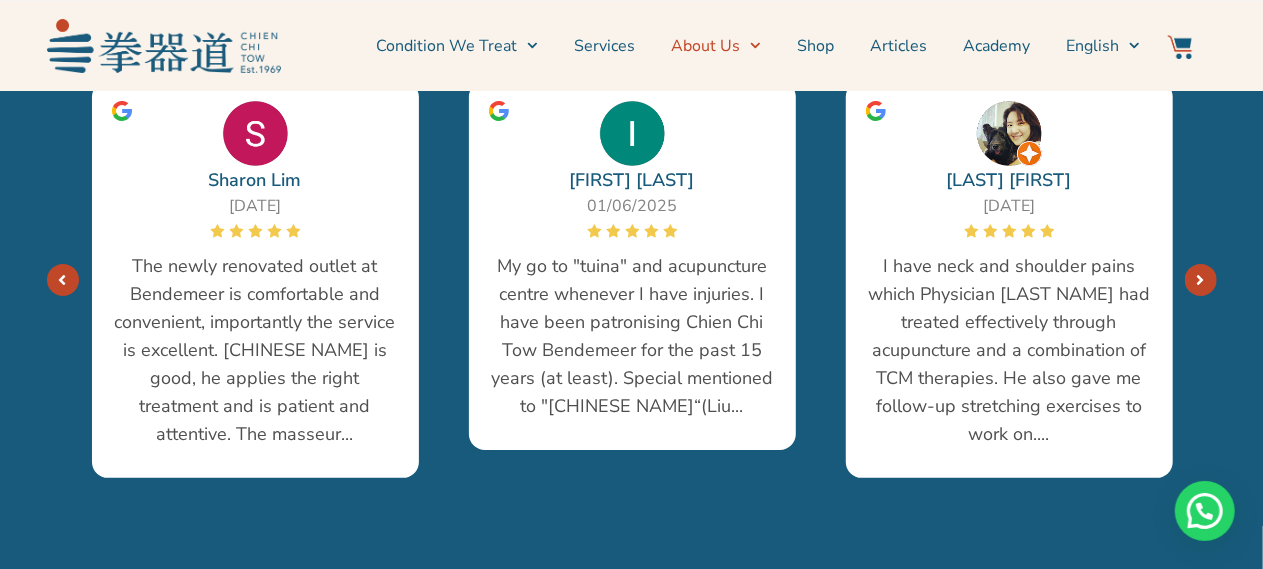 click 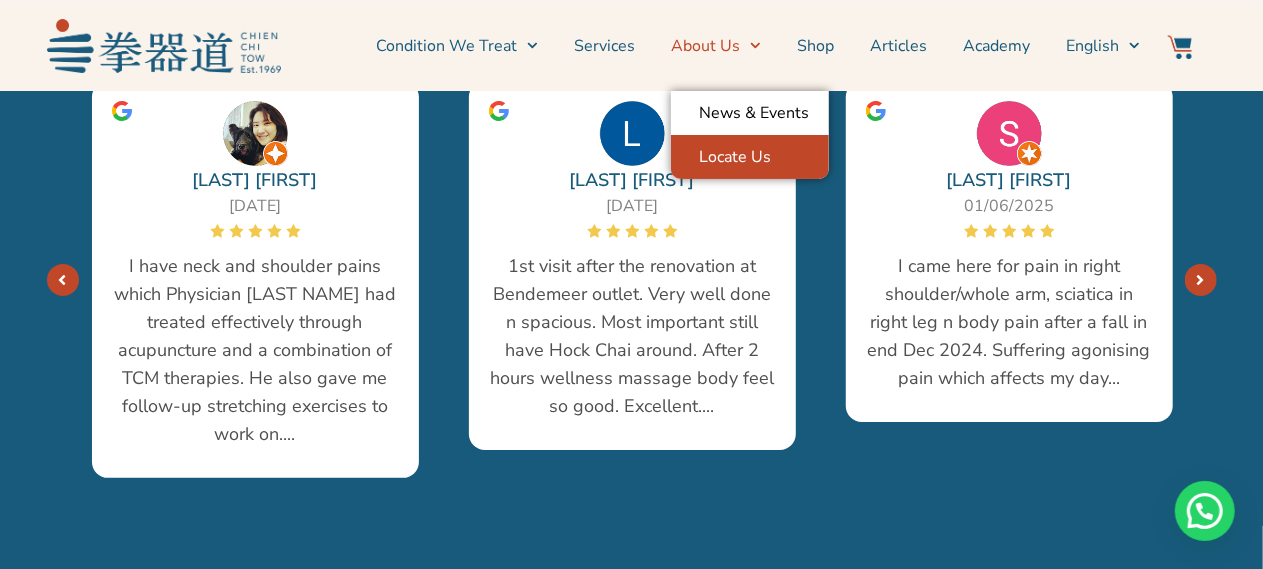 click on "Locate Us" 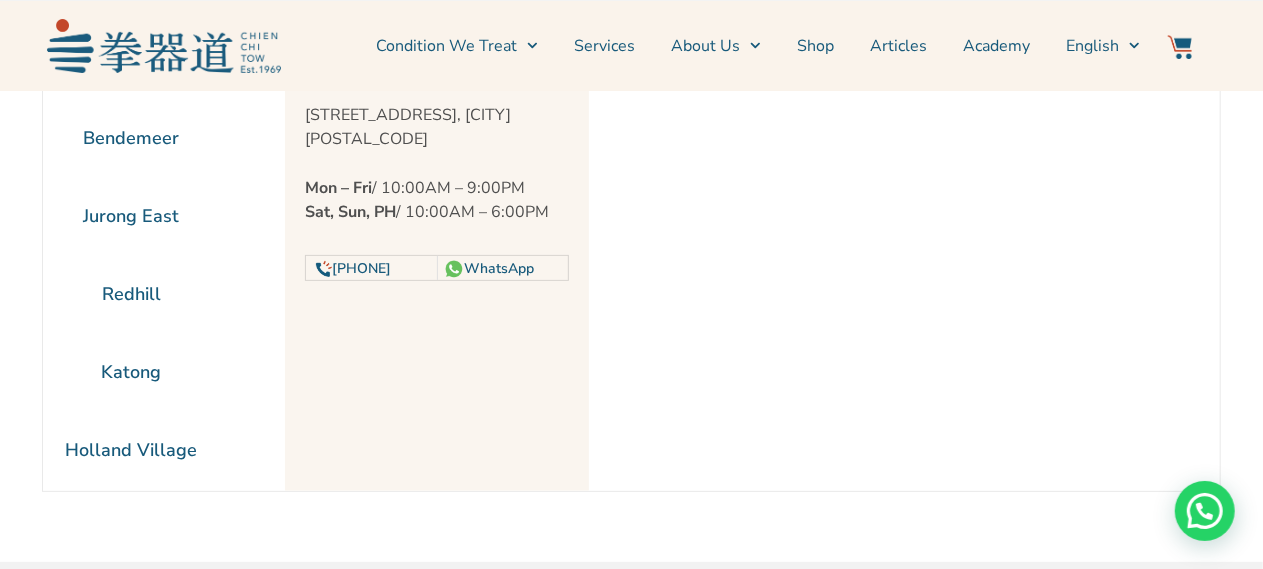 scroll, scrollTop: 155, scrollLeft: 0, axis: vertical 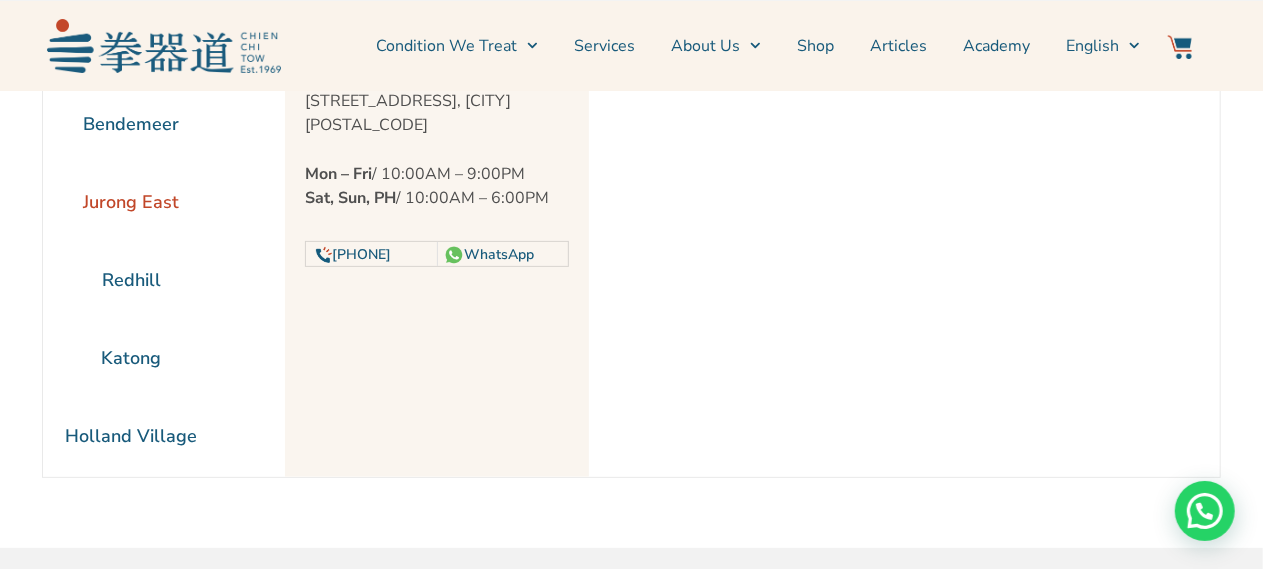 click on "Jurong East" at bounding box center [131, 202] 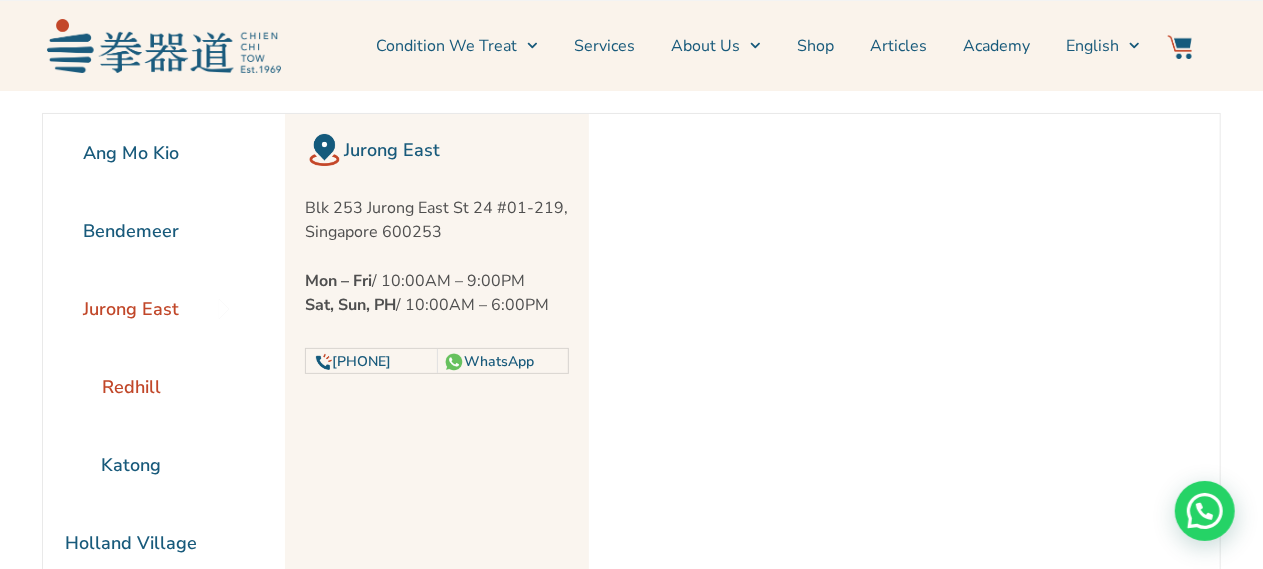 scroll, scrollTop: 197, scrollLeft: 0, axis: vertical 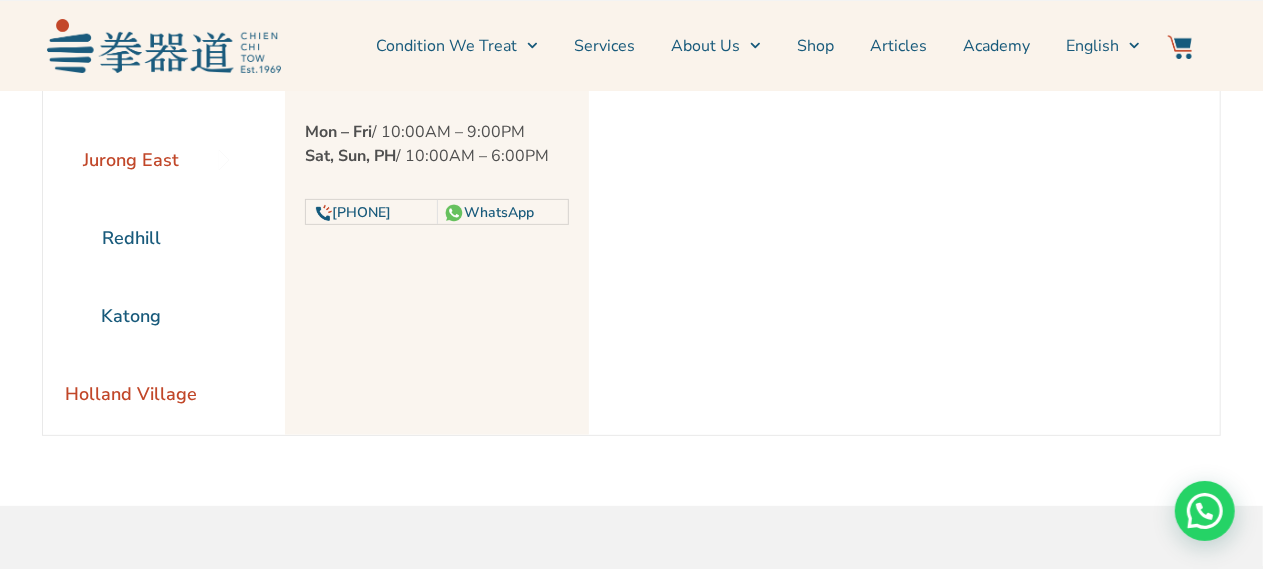 click on "Holland Village" at bounding box center (131, 394) 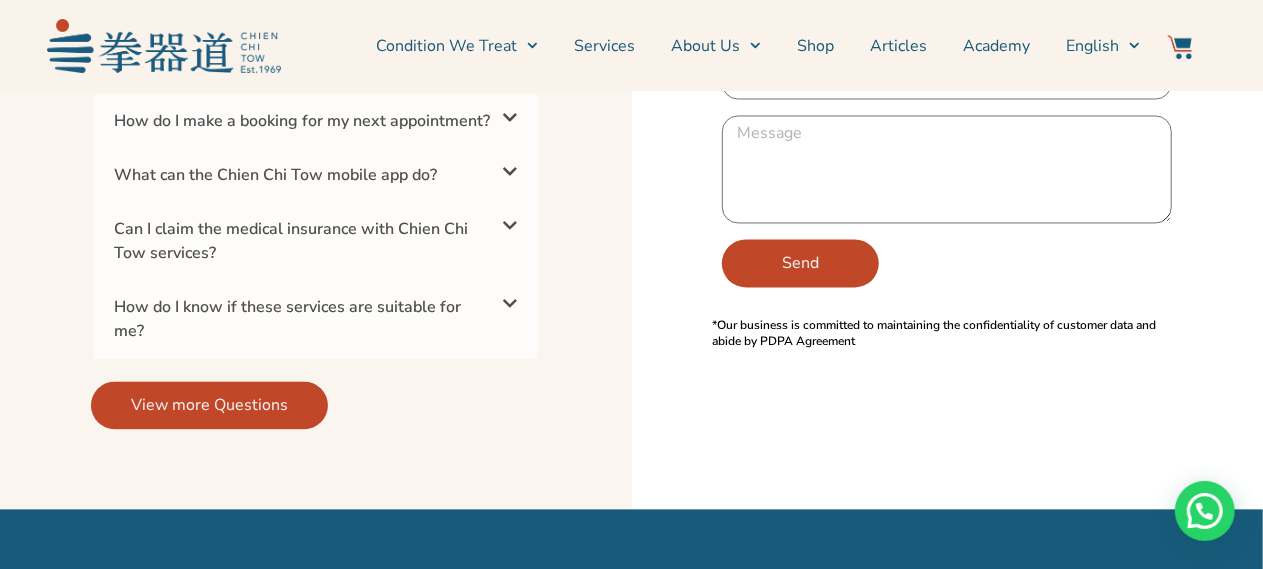 scroll, scrollTop: 1851, scrollLeft: 0, axis: vertical 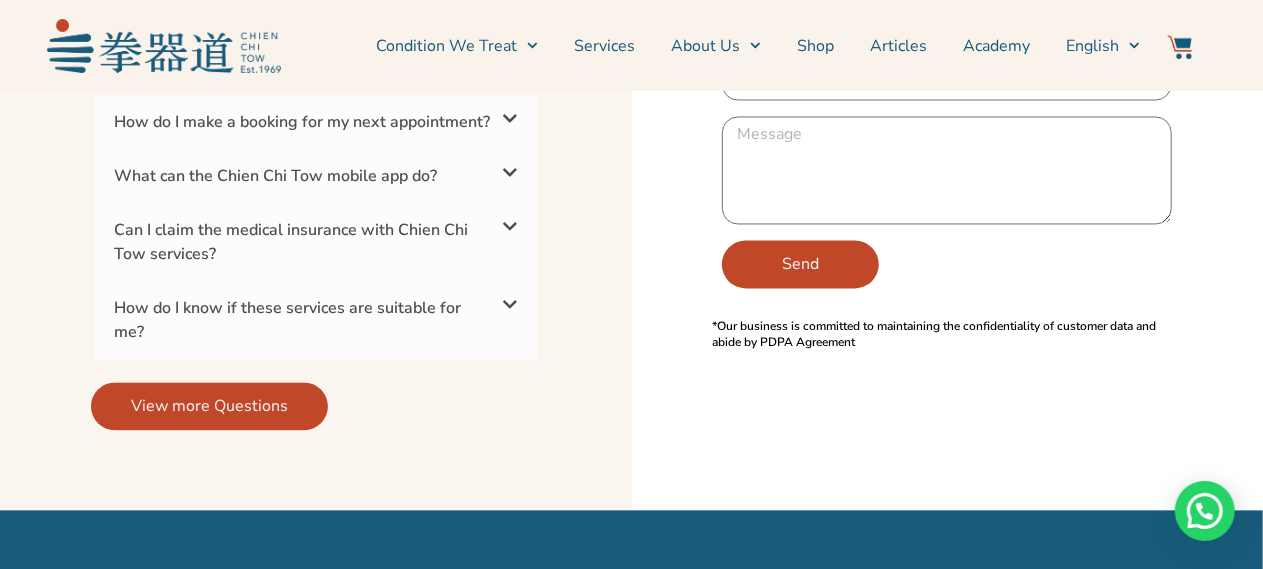 click on "Can I claim the medical insurance with Chien Chi Tow services?" at bounding box center [291, 243] 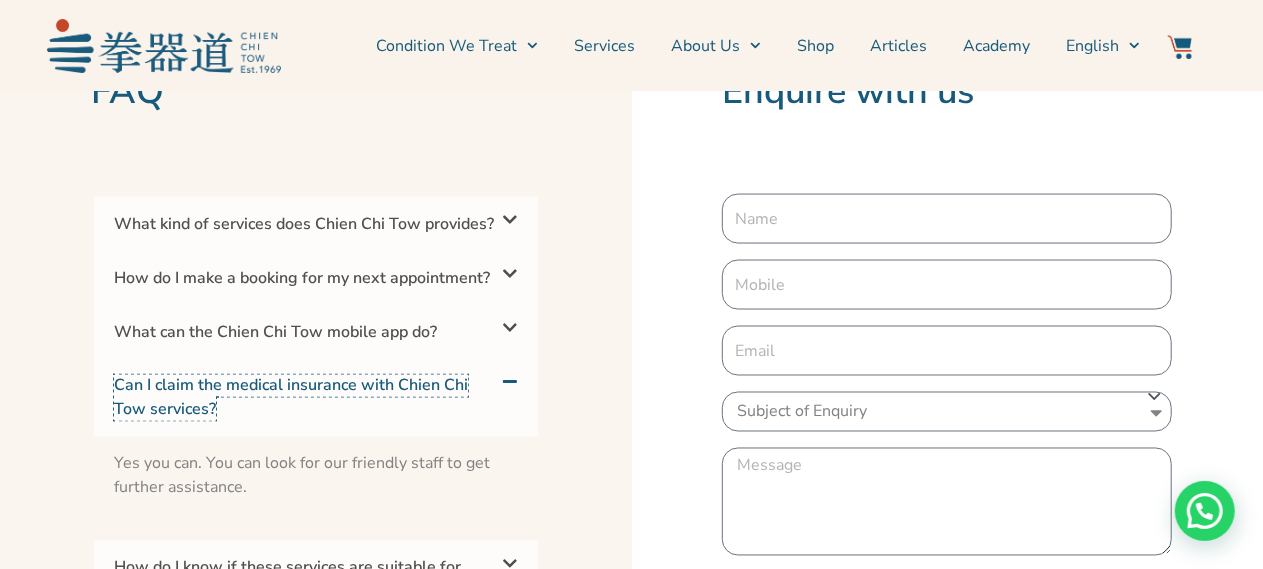 scroll, scrollTop: 1518, scrollLeft: 0, axis: vertical 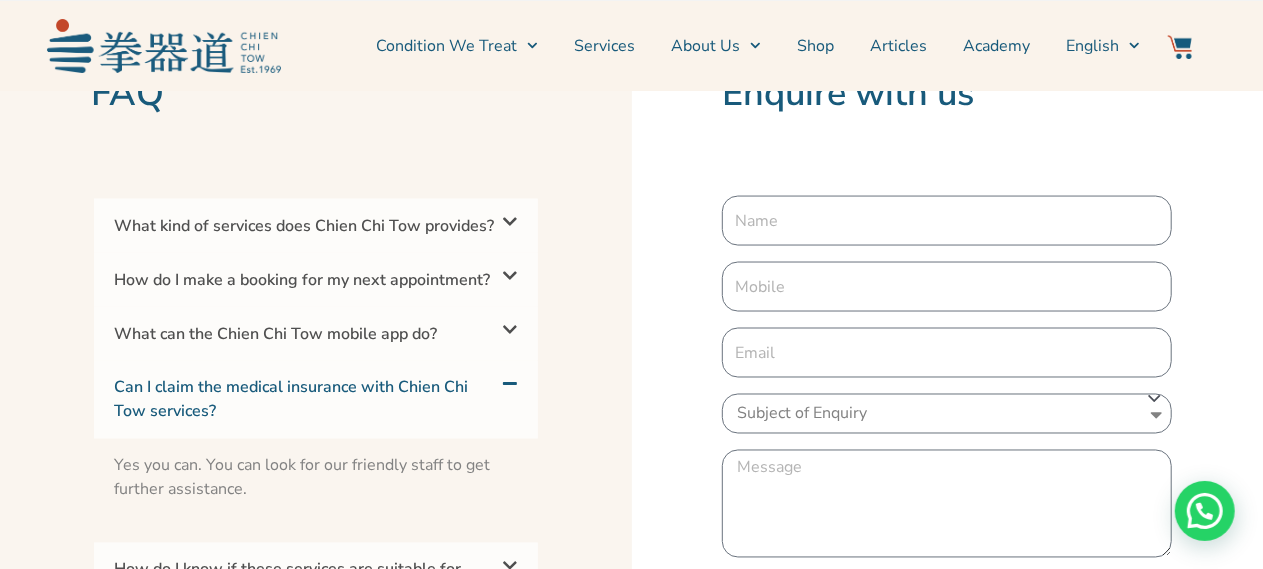 click on "What kind of services does Chien Chi Tow provides?" at bounding box center [316, 226] 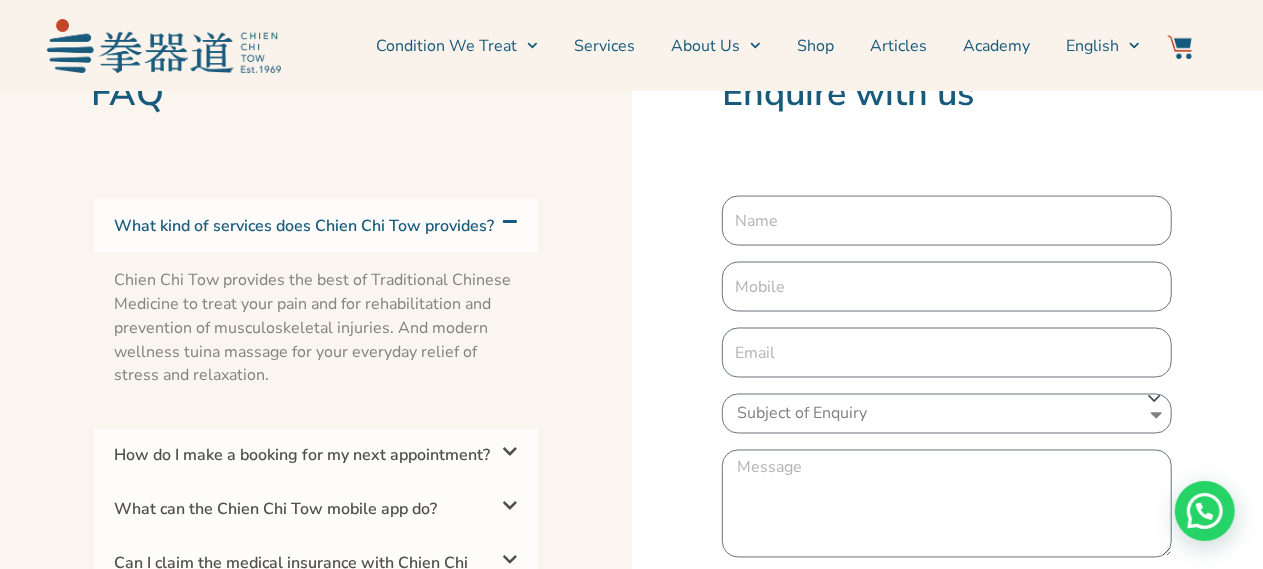scroll, scrollTop: 1594, scrollLeft: 0, axis: vertical 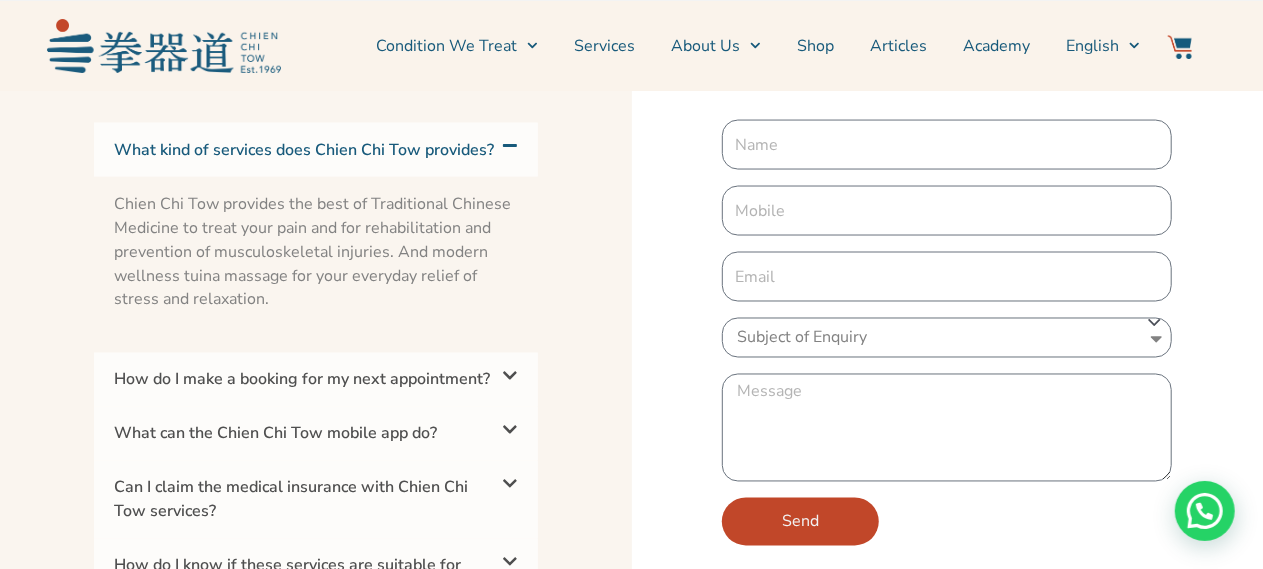 click on "Chien Chi Tow provides the best of Traditional Chinese Medicine to treat your pain and for rehabilitation and prevention of musculoskeletal injuries. And modern wellness tuina massage  for your everyday relief of stress and relaxation." at bounding box center (316, 265) 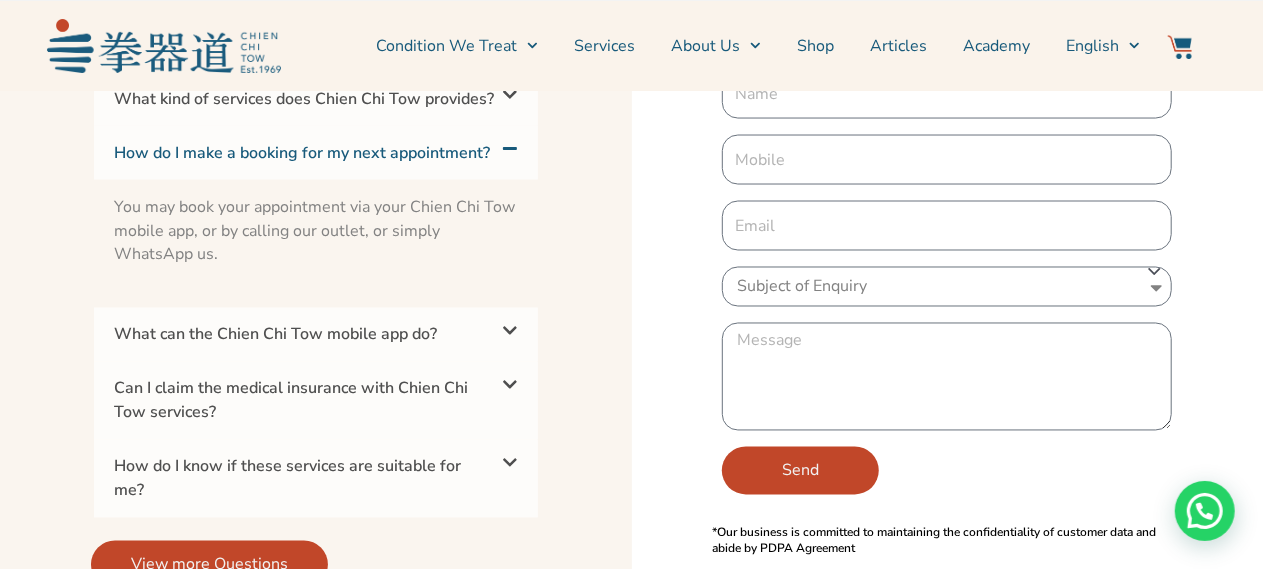 scroll, scrollTop: 1646, scrollLeft: 0, axis: vertical 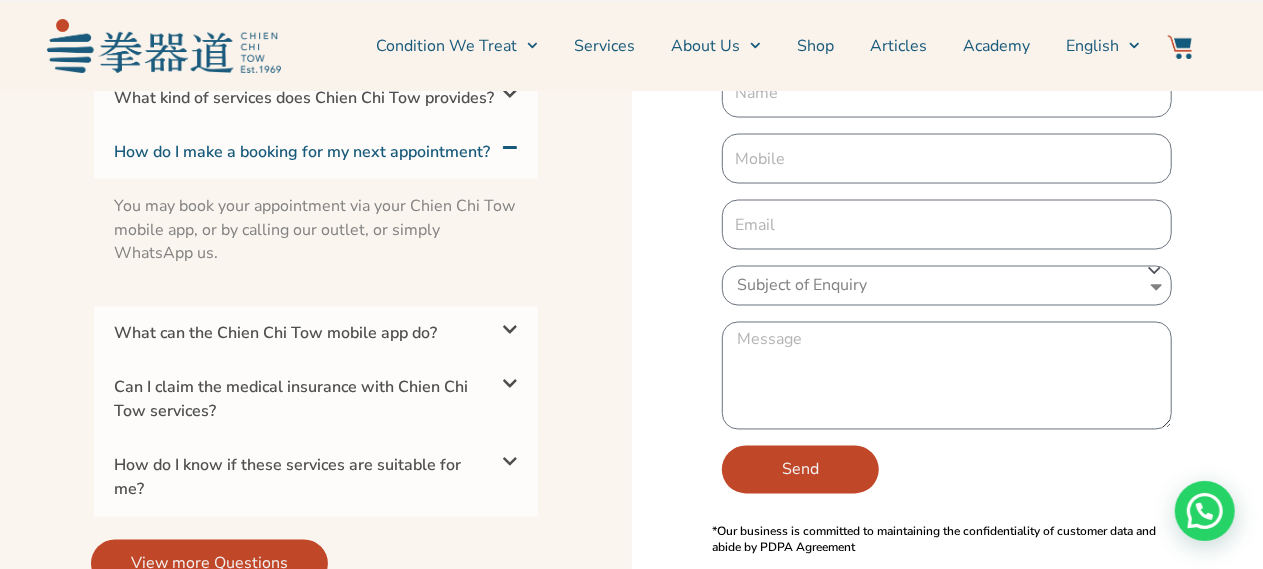 click 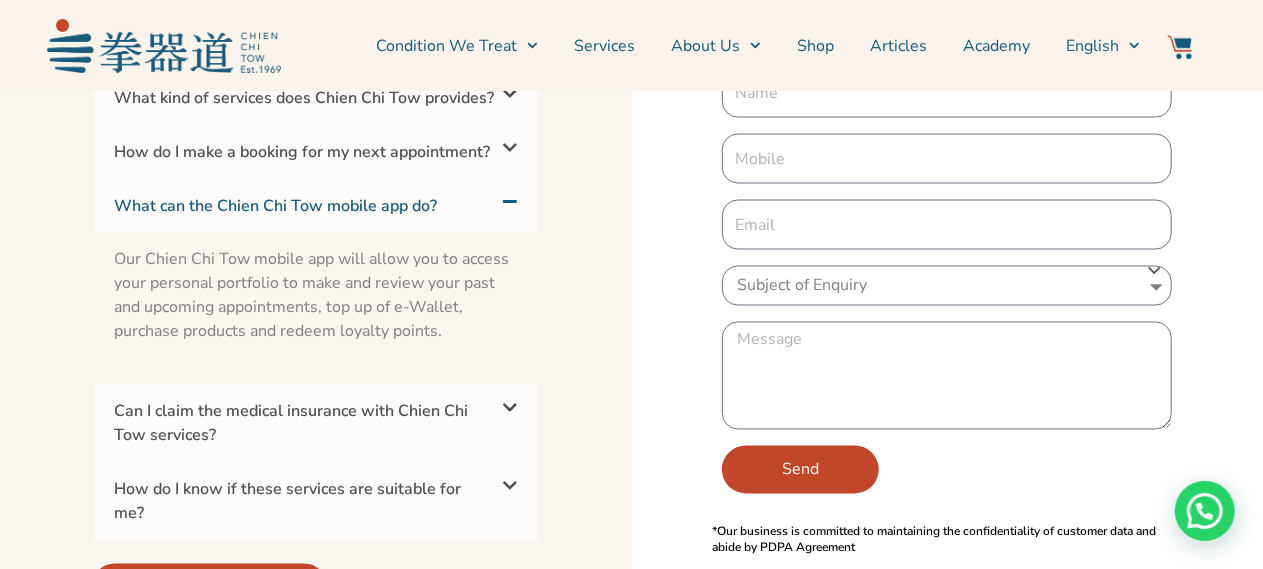 click on "FAQ
What kind of services does Chien Chi Tow provides?
Chien Chi Tow provides the best of Traditional Chinese Medicine to treat your pain and for rehabilitation and prevention of musculoskeletal injuries. And modern wellness tuina massage  for your everyday relief of stress and relaxation.
How do I make a booking for my next appointment?
You may book your appointment via your Chien Chi Tow mobile app, or by calling our outlet, or simply WhatsApp us." at bounding box center [316, 278] 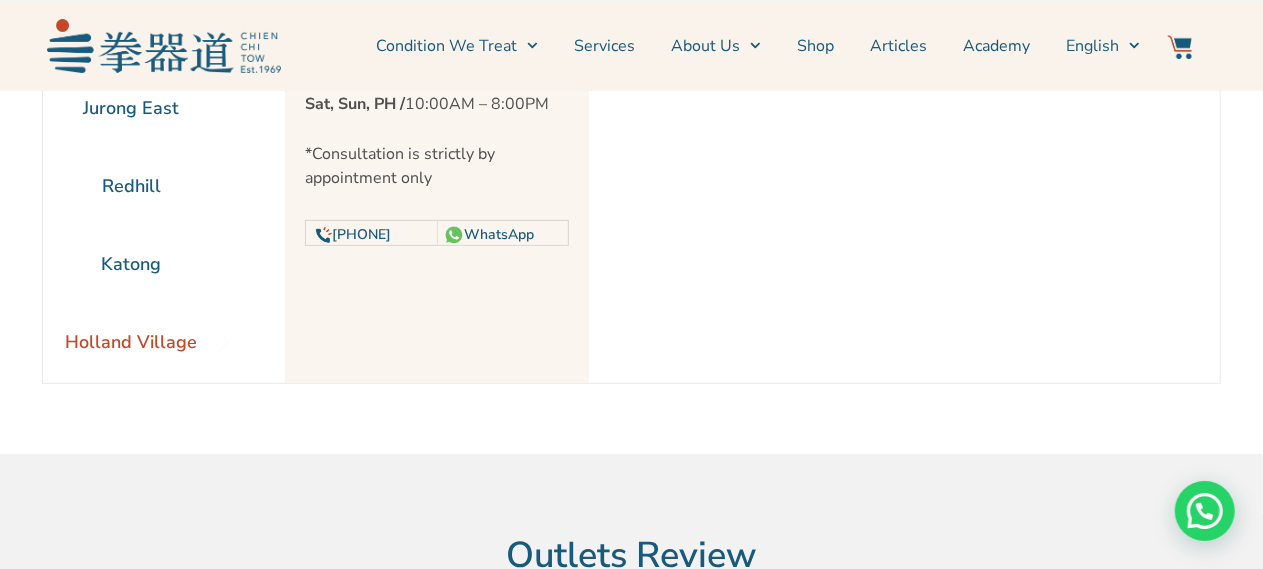 scroll, scrollTop: 0, scrollLeft: 0, axis: both 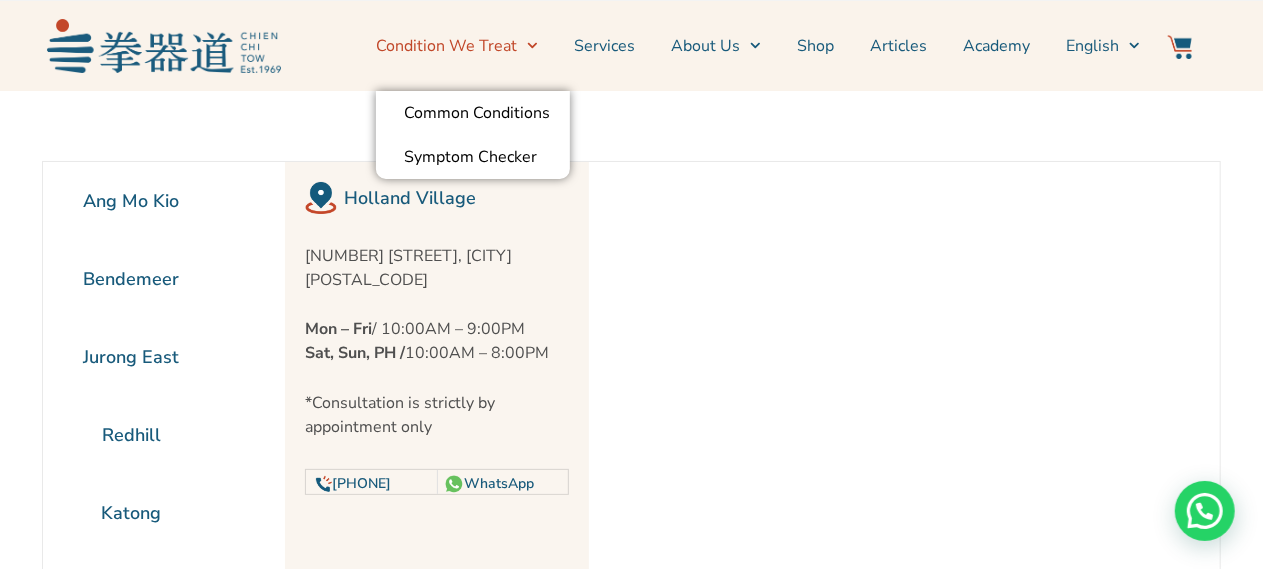 click on "Condition We Treat" 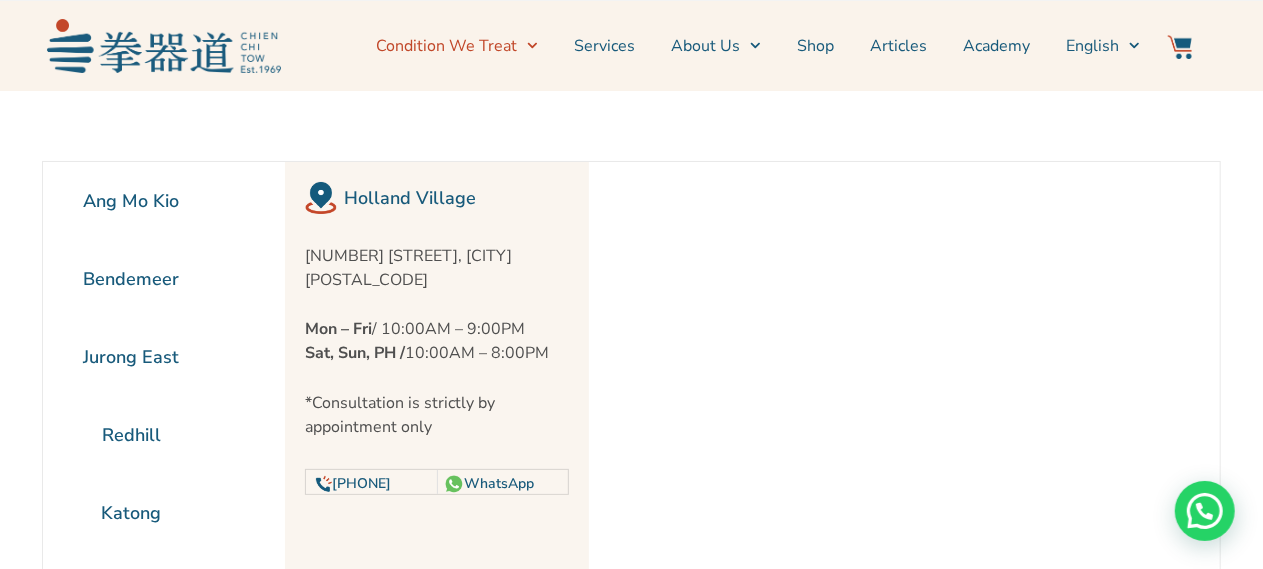 click on "Condition We Treat" 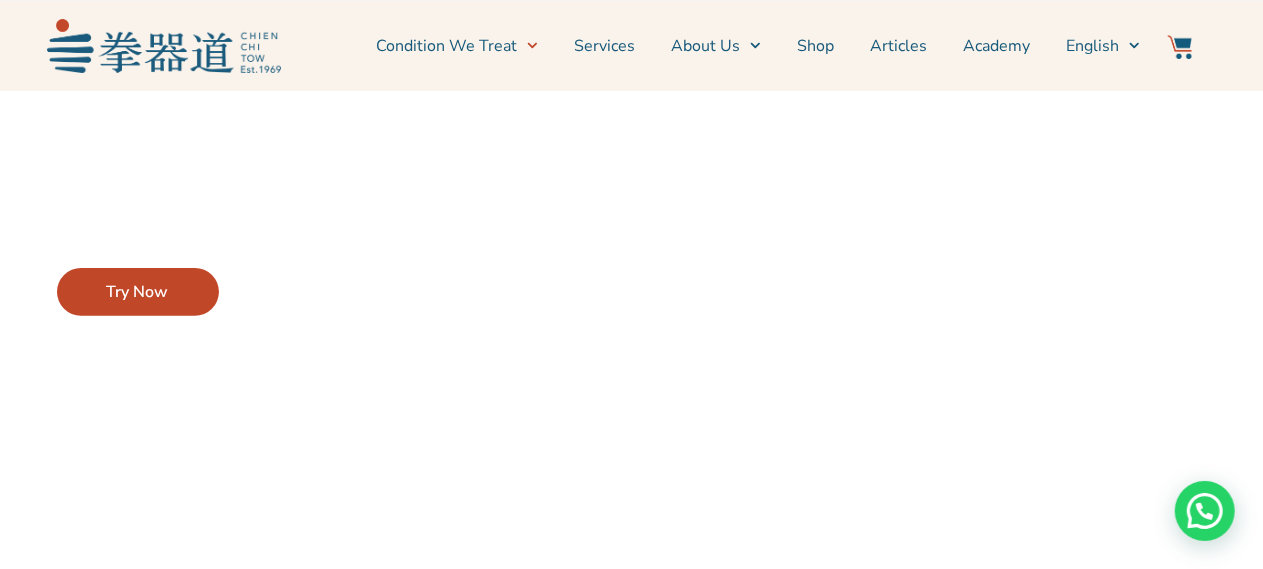 scroll, scrollTop: 0, scrollLeft: 0, axis: both 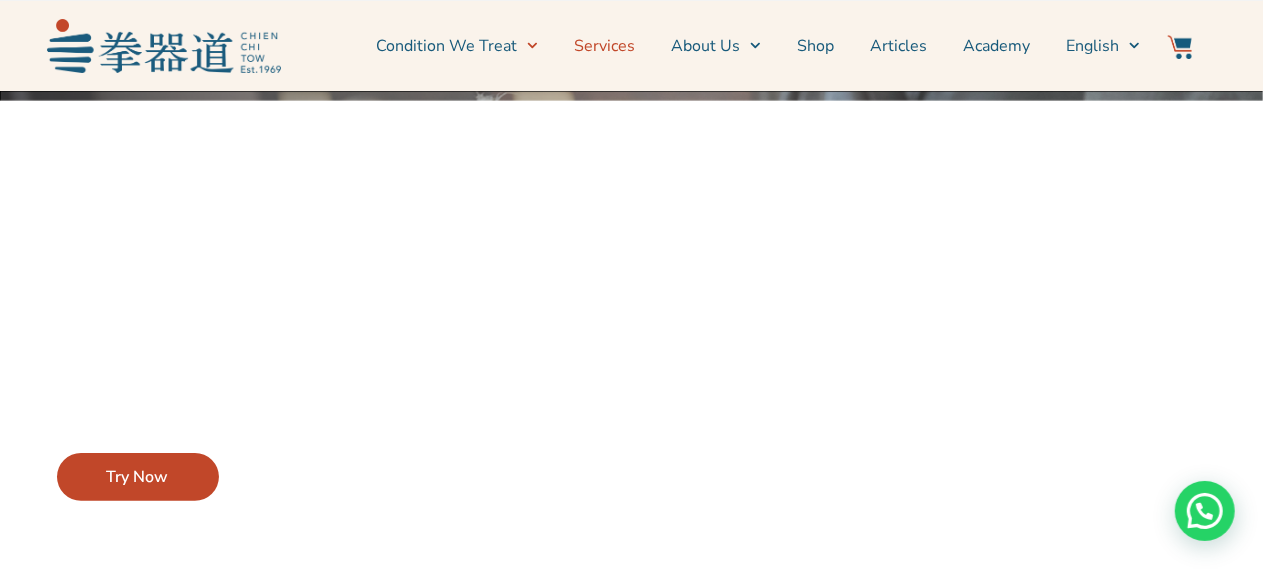 click on "Services" 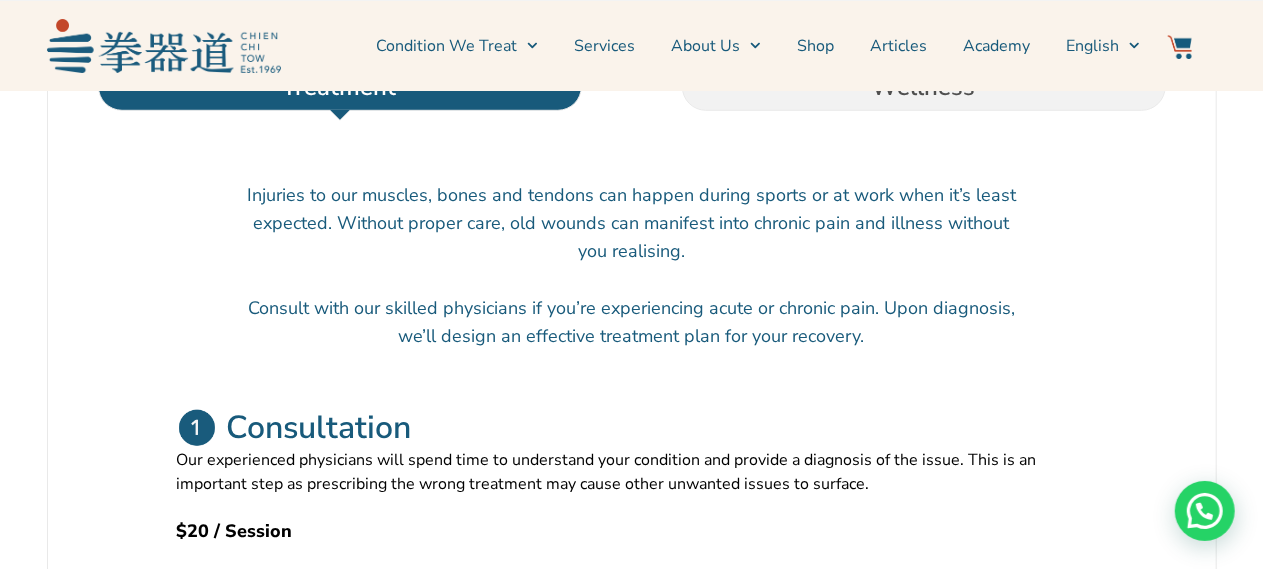 scroll, scrollTop: 724, scrollLeft: 0, axis: vertical 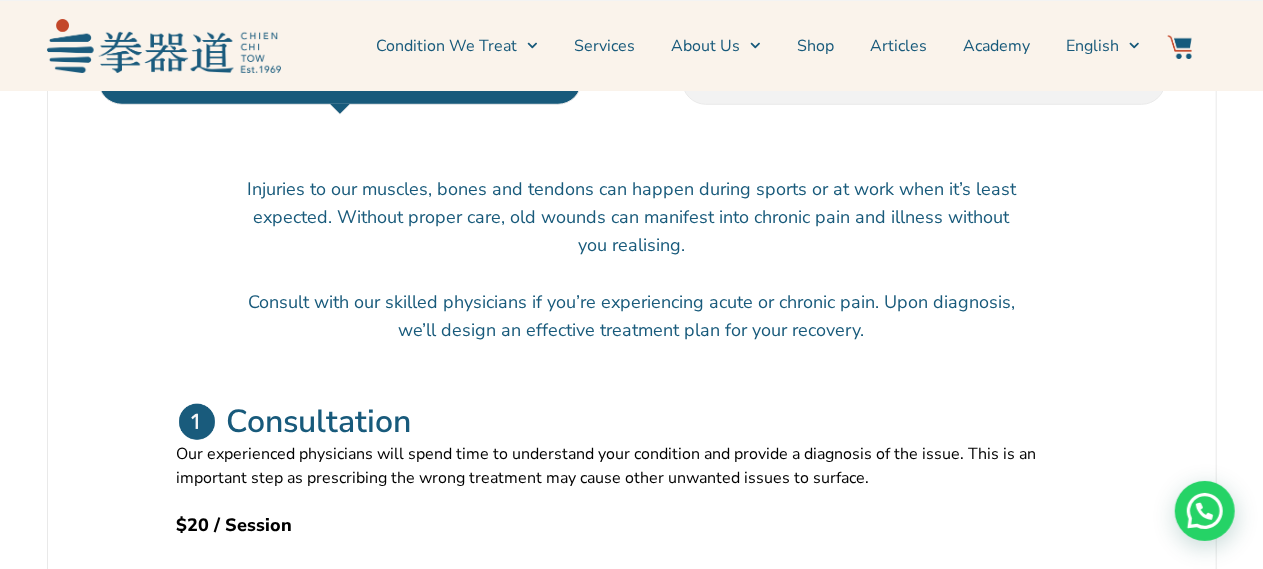 click on "Injuries to our muscles, bones and tendons can happen during sports or at work when it’s least expected. Without proper care, old wounds can manifest into chronic pain and illness without you realising." at bounding box center (632, 217) 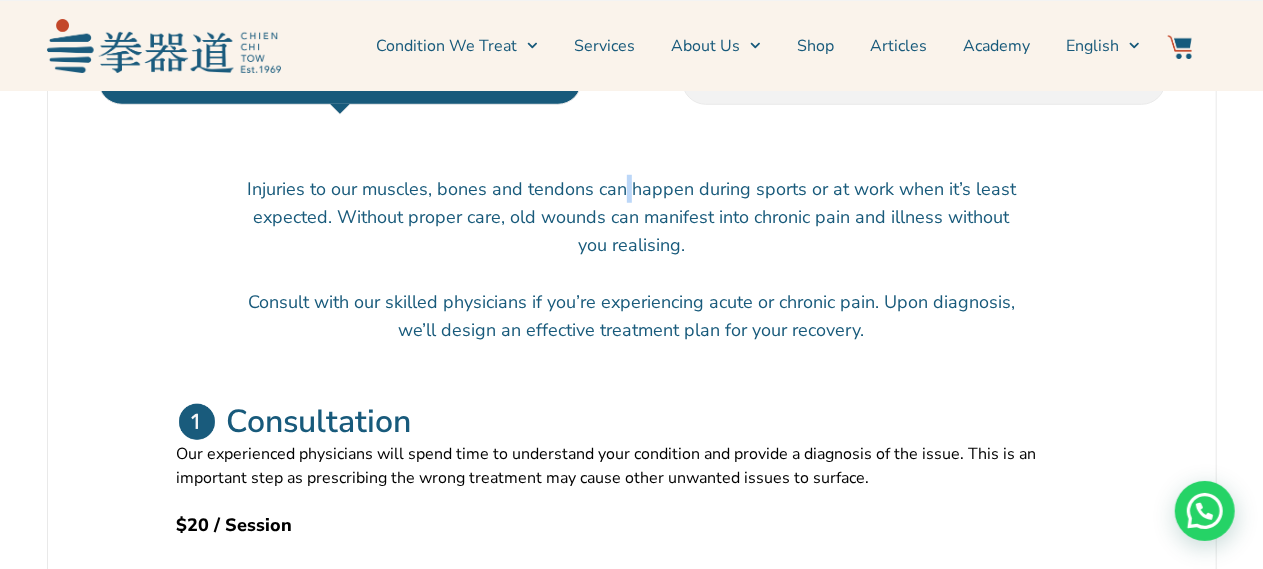 click on "Injuries to our muscles, bones and tendons can happen during sports or at work when it’s least expected. Without proper care, old wounds can manifest into chronic pain and illness without you realising." at bounding box center [632, 217] 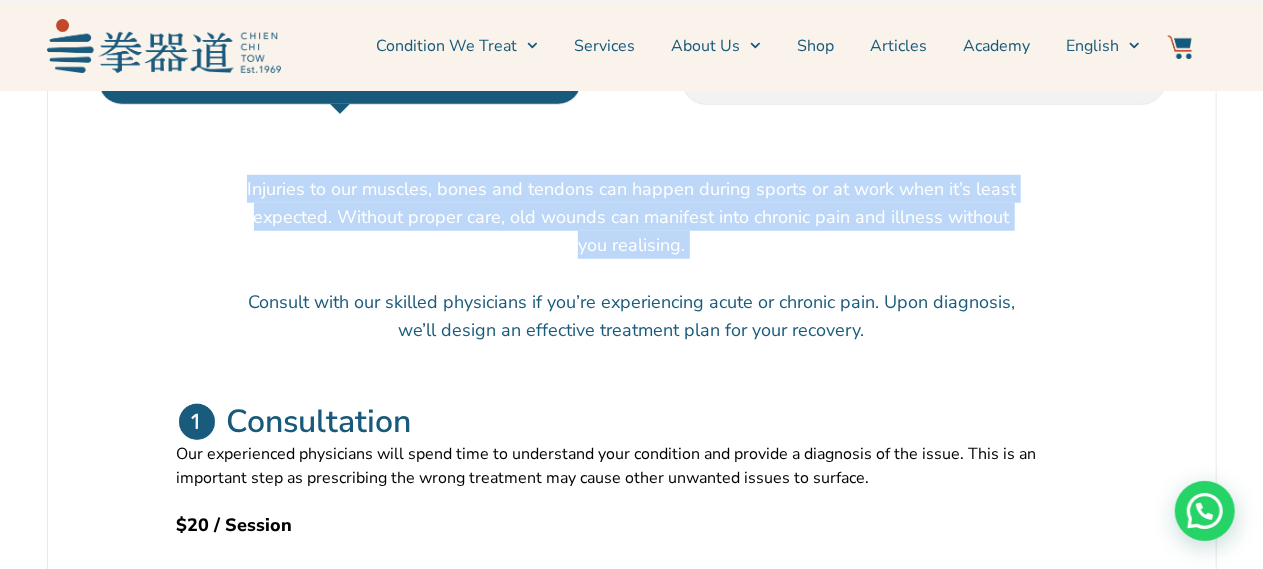 click on "Injuries to our muscles, bones and tendons can happen during sports or at work when it’s least expected. Without proper care, old wounds can manifest into chronic pain and illness without you realising." at bounding box center (632, 217) 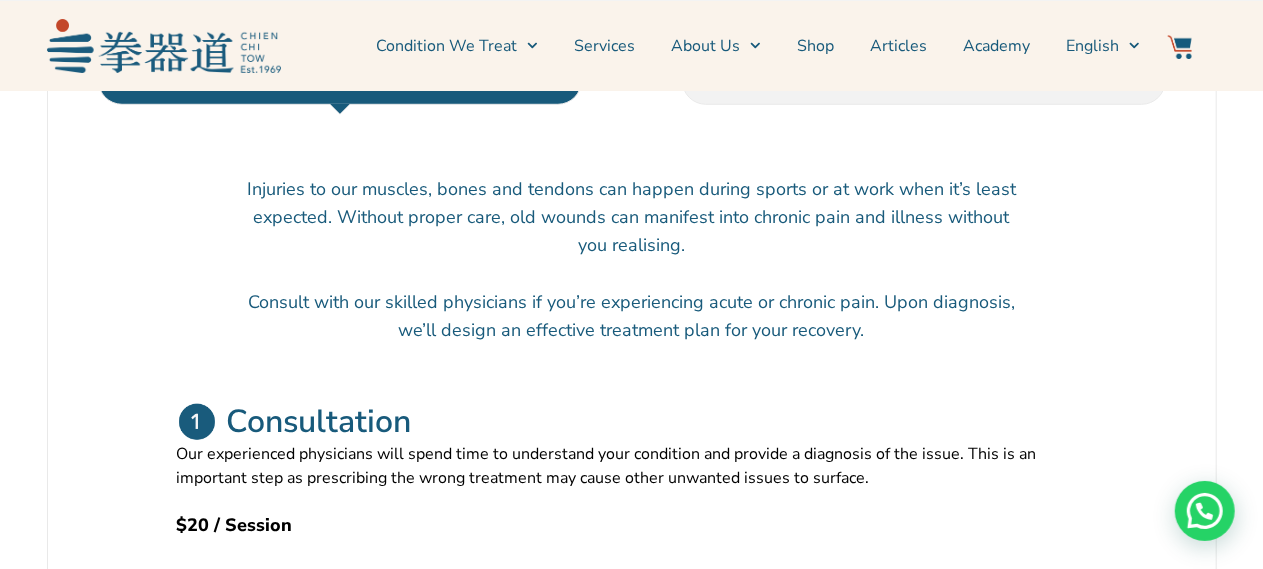 click on "Injuries to our muscles, bones and tendons can happen during sports or at work when it’s least expected. Without proper care, old wounds can manifest into chronic pain and illness without you realising. Consult with our skilled physicians if you’re experiencing acute or chronic pain. Upon diagnosis, we’ll design an effective treatment plan for your recovery." at bounding box center [632, 274] 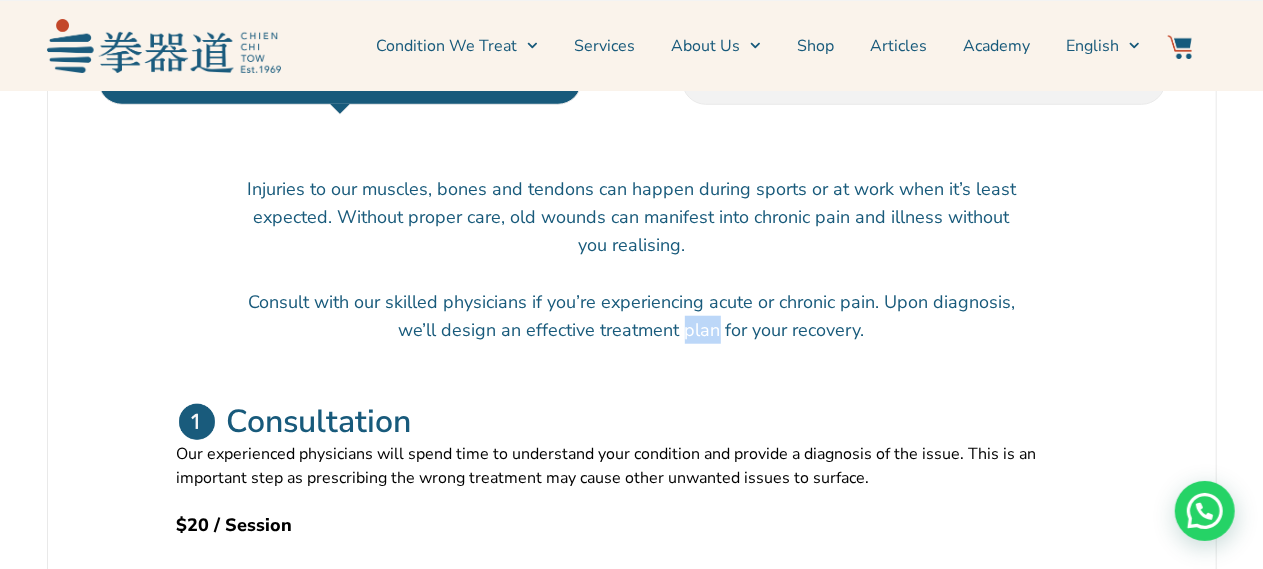 click on "Injuries to our muscles, bones and tendons can happen during sports or at work when it’s least expected. Without proper care, old wounds can manifest into chronic pain and illness without you realising. Consult with our skilled physicians if you’re experiencing acute or chronic pain. Upon diagnosis, we’ll design an effective treatment plan for your recovery." at bounding box center (632, 274) 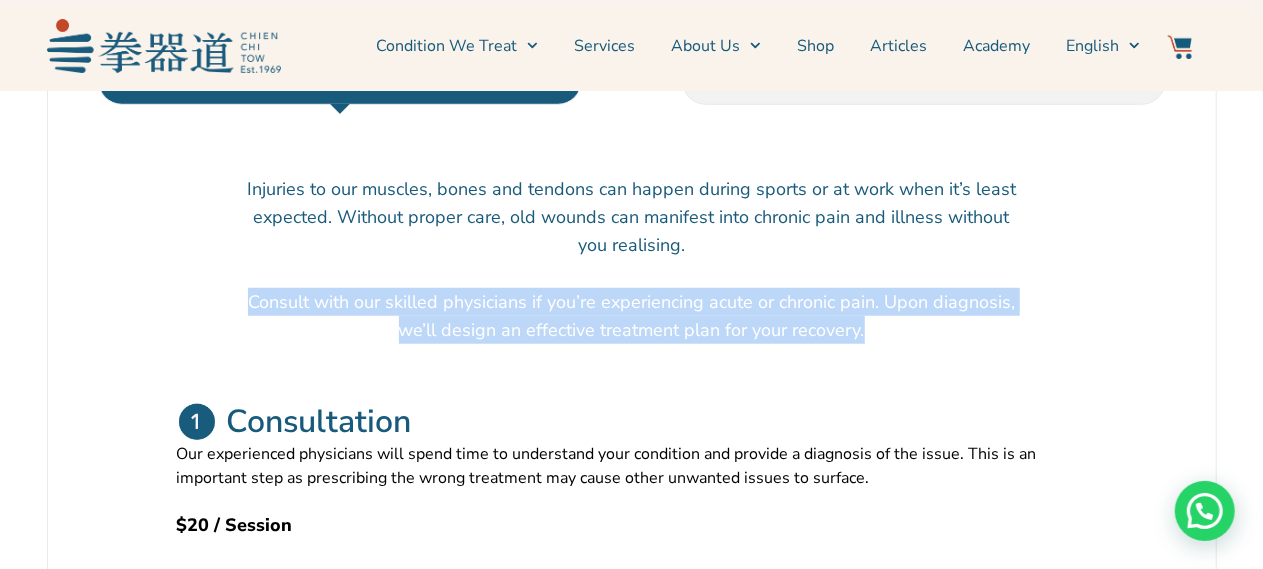 click on "Injuries to our muscles, bones and tendons can happen during sports or at work when it’s least expected. Without proper care, old wounds can manifest into chronic pain and illness without you realising. Consult with our skilled physicians if you’re experiencing acute or chronic pain. Upon diagnosis, we’ll design an effective treatment plan for your recovery." at bounding box center (632, 274) 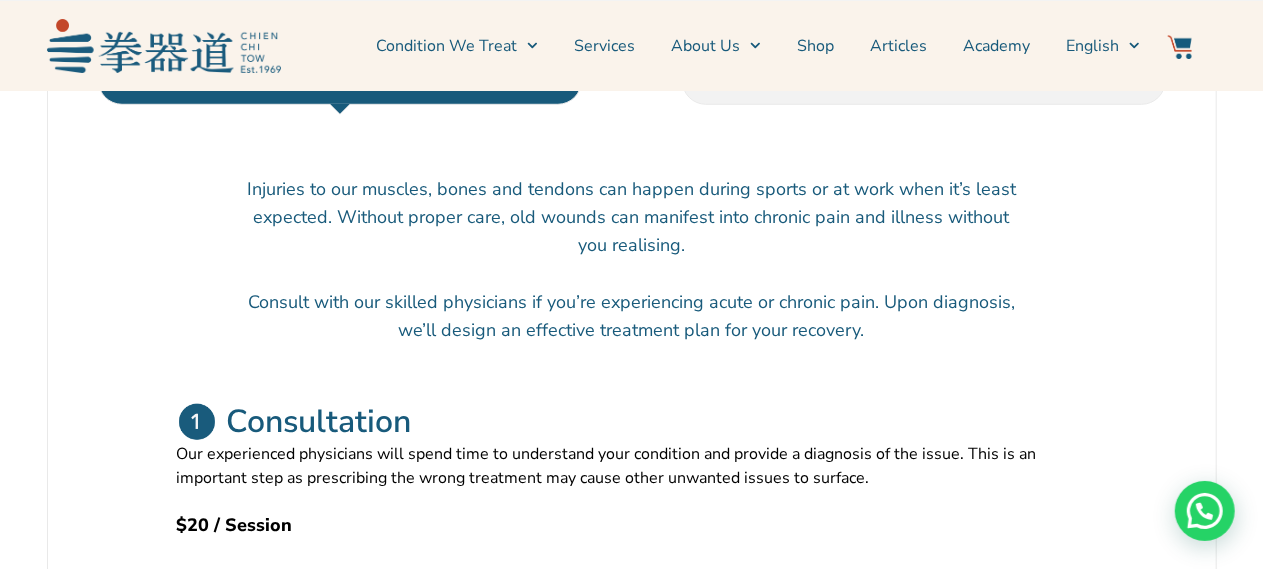 click on "Consultation
Our experienced physicians will spend time to understand your condition and provide a diagnosis of the issue. This is an important step as prescribing the wrong treatment may cause other unwanted issues to surface.
$20 / Session" at bounding box center [632, 470] 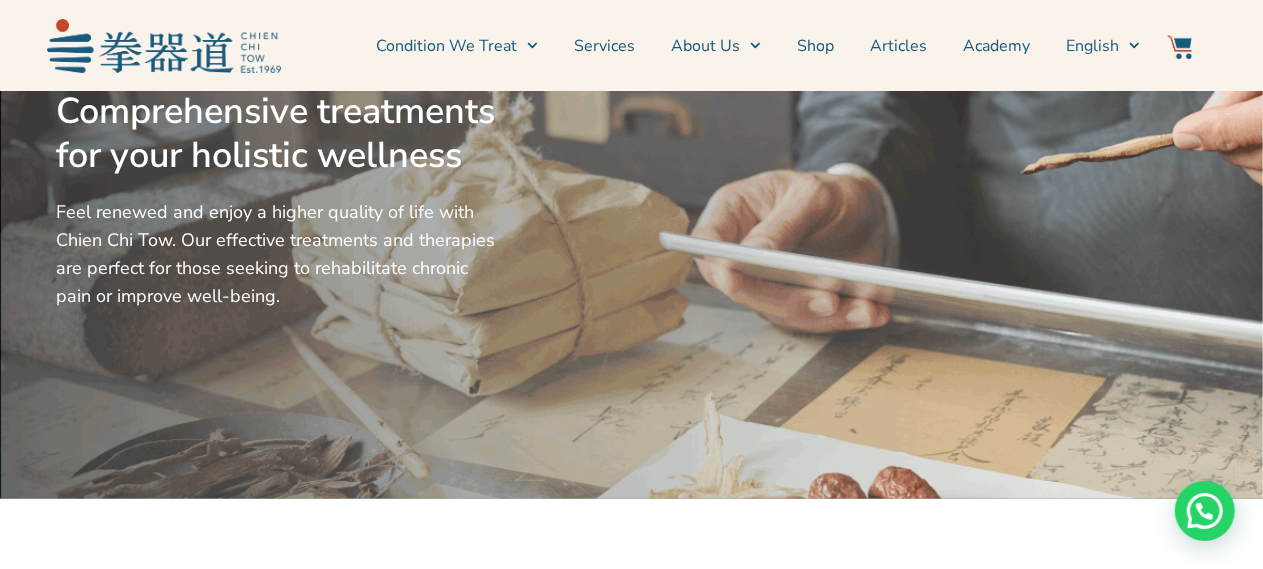 scroll, scrollTop: 0, scrollLeft: 0, axis: both 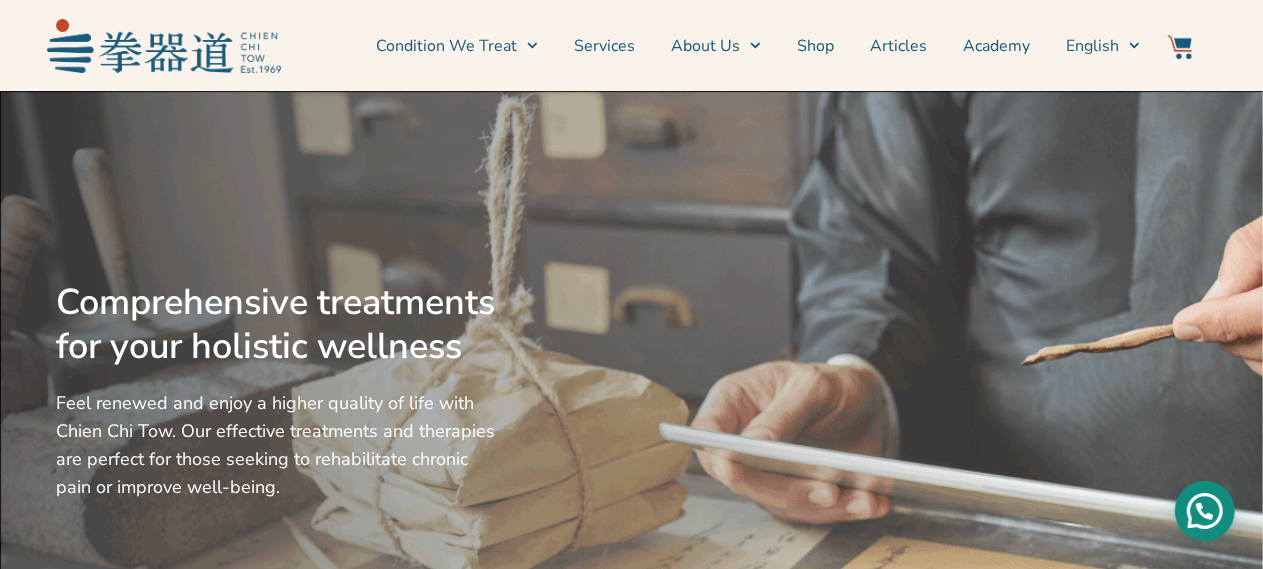click on "Need help?" at bounding box center (1205, 511) 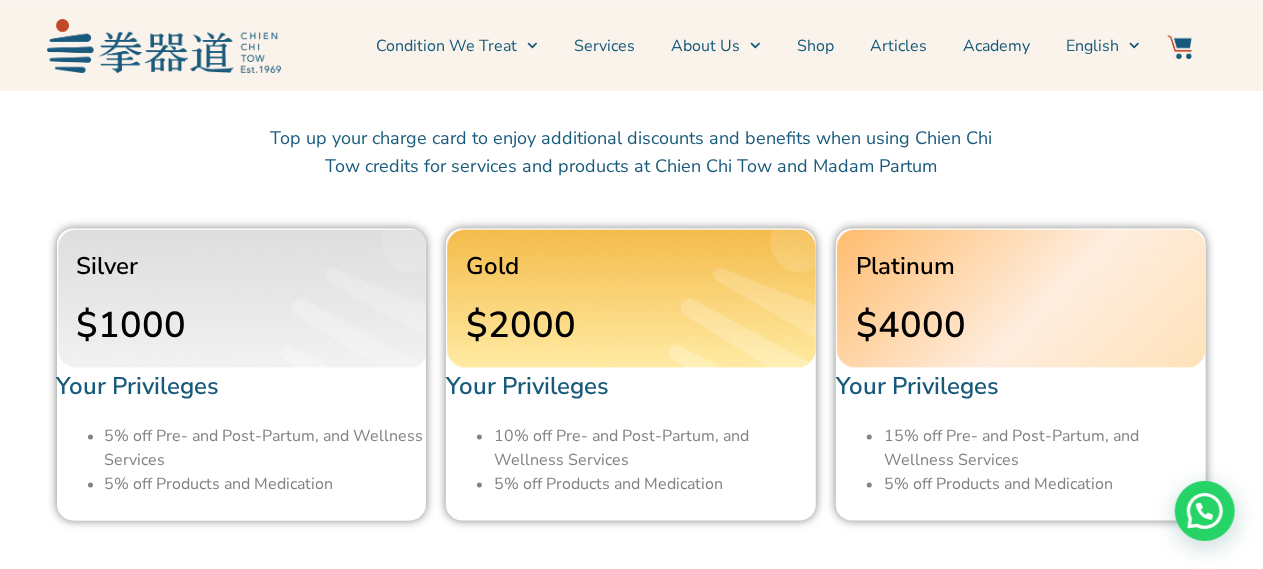 scroll, scrollTop: 5508, scrollLeft: 0, axis: vertical 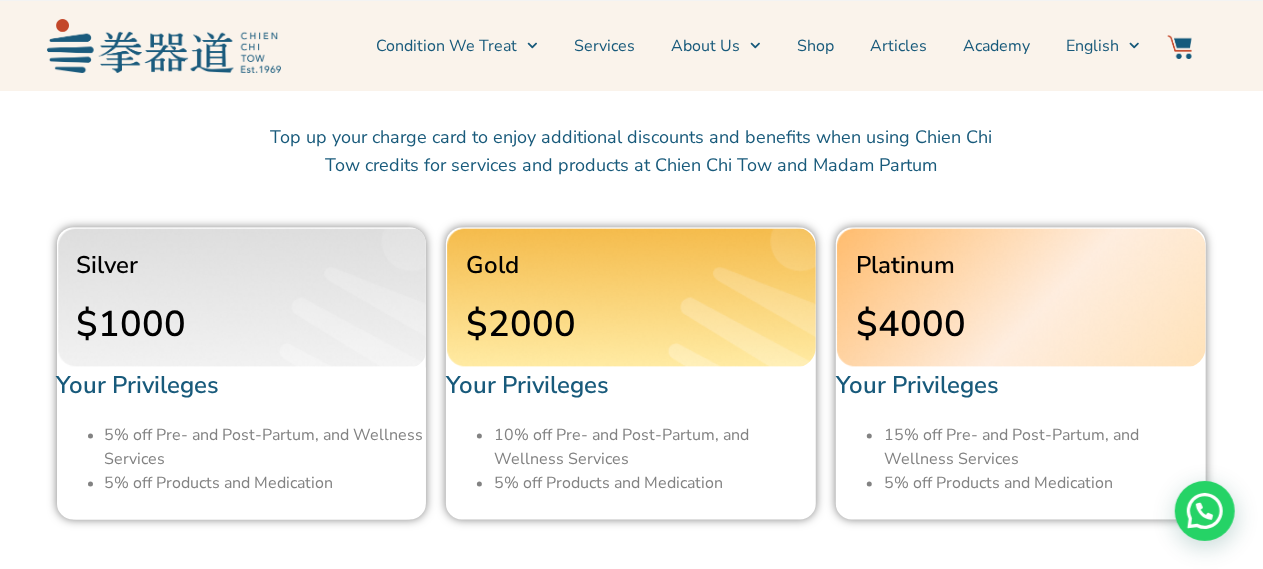 click on "Silver
$1000
Your Privileges
5% off Pre- and Post-Partum, and Wellness Services  5% off Products and Medication
Gold
$2000
Your Privileges
10% off Pre- and Post-Partum, and Wellness Services  5% off Products and Medication
Platinum
$4000" at bounding box center [631, 374] 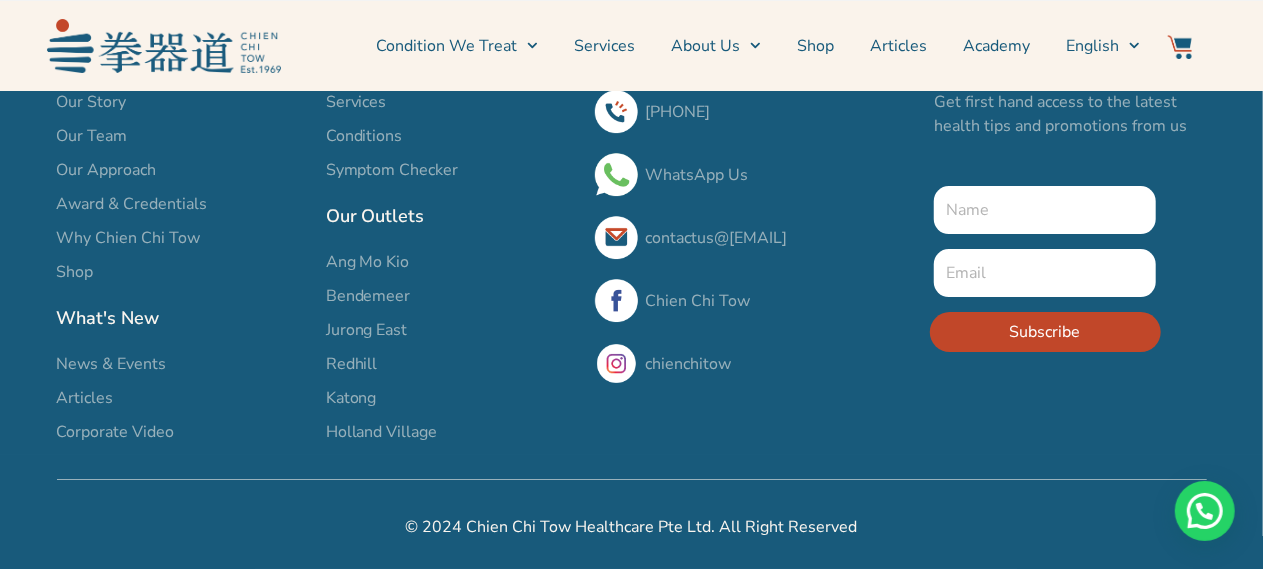 scroll, scrollTop: 7104, scrollLeft: 0, axis: vertical 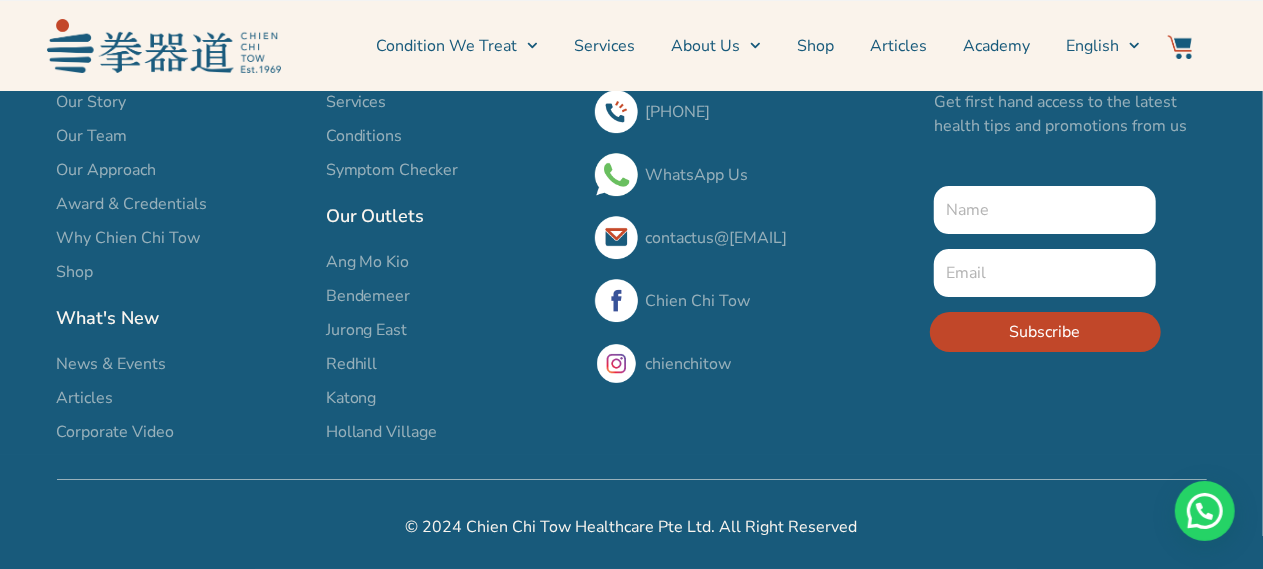 click on "Holland Village" at bounding box center [382, 432] 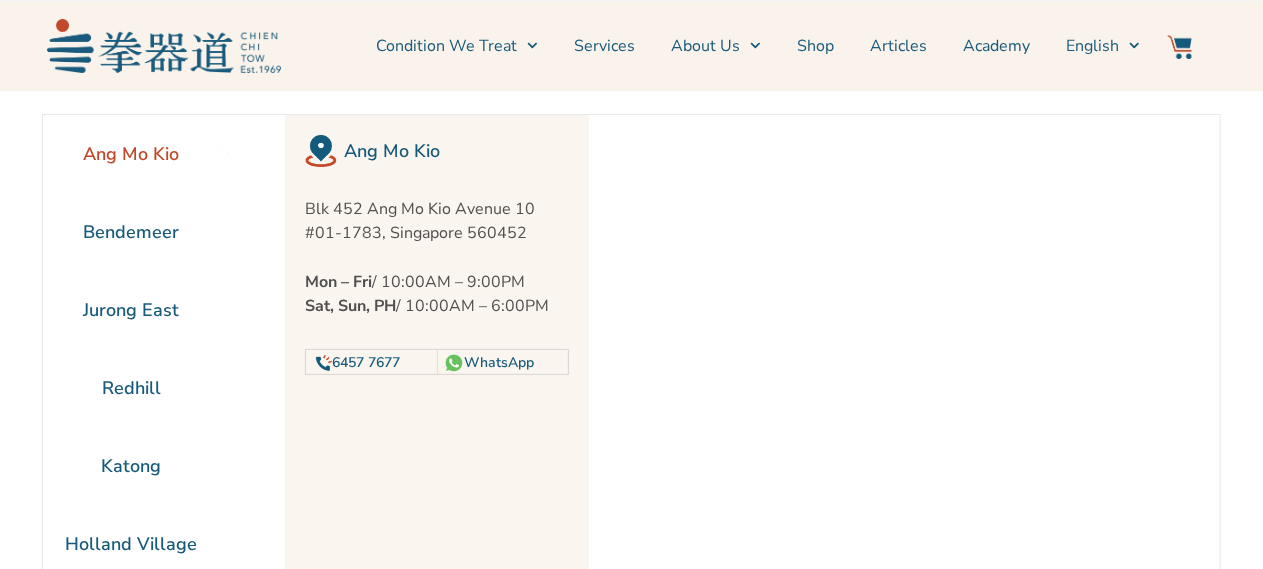 scroll, scrollTop: 90, scrollLeft: 0, axis: vertical 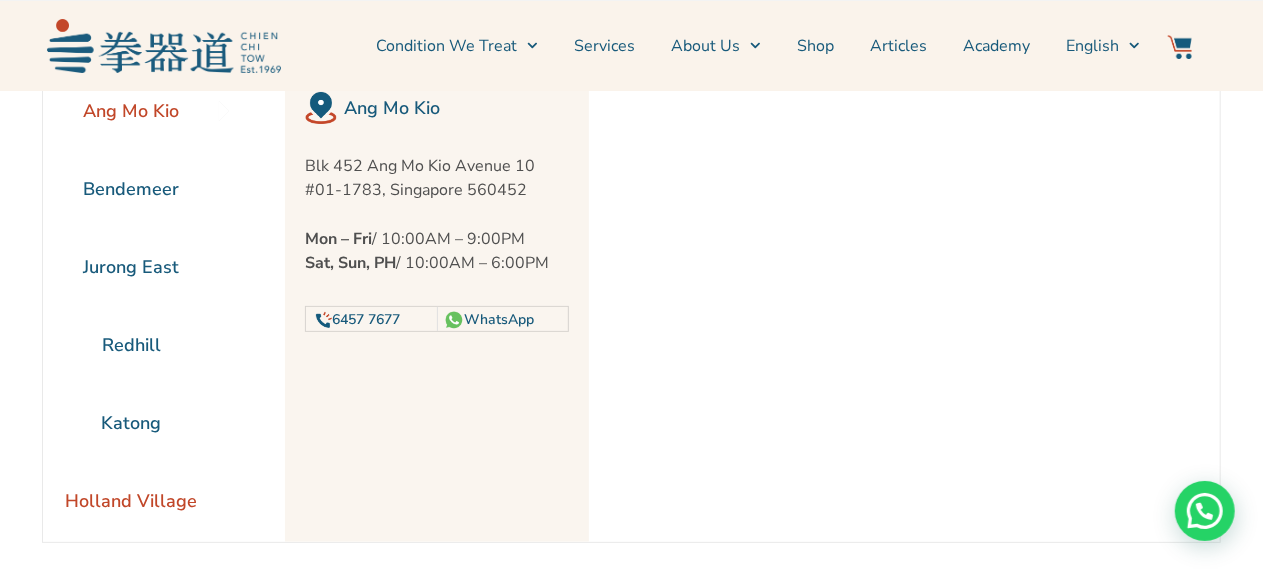 click on "Holland Village" at bounding box center [131, 501] 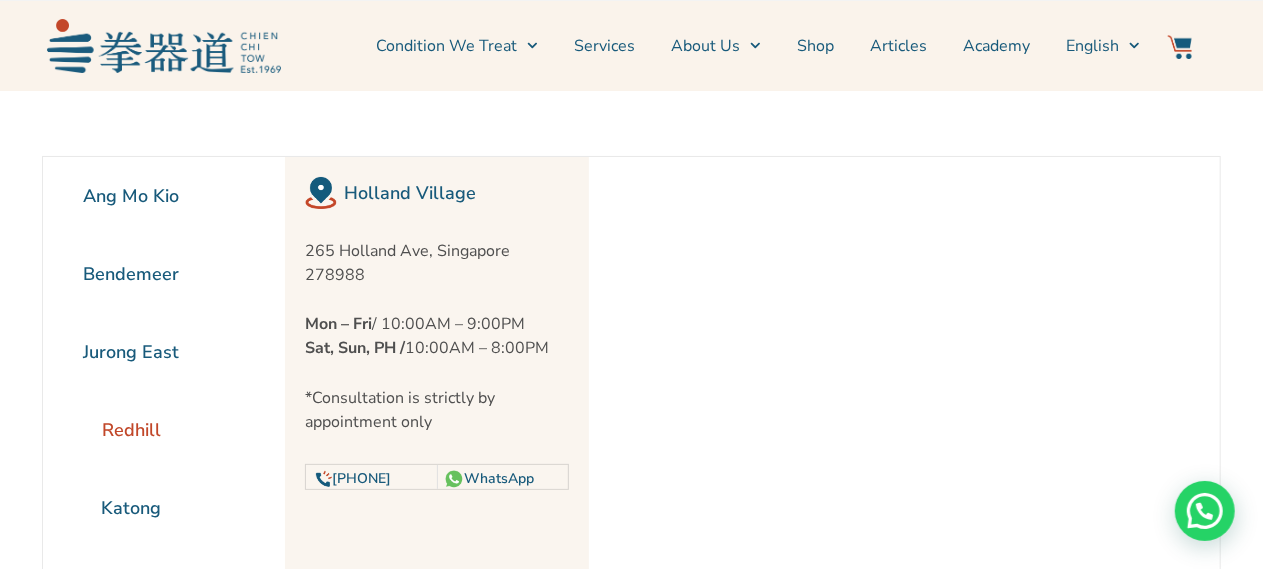 scroll, scrollTop: 0, scrollLeft: 0, axis: both 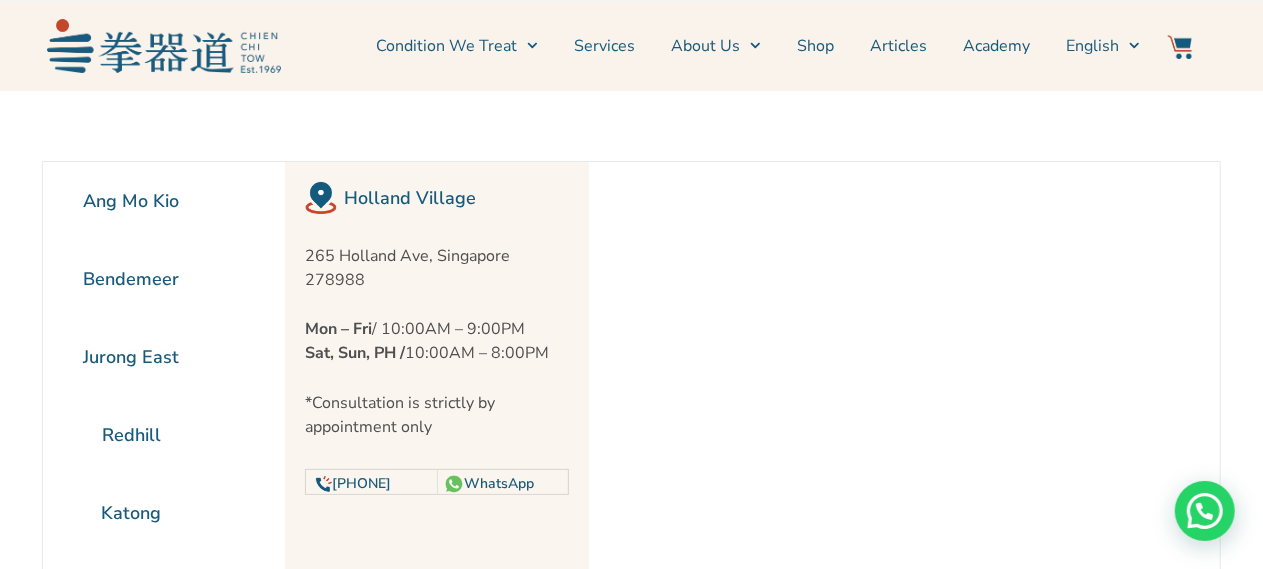 click on "*Consultation is strictly by appointment only" at bounding box center [437, 415] 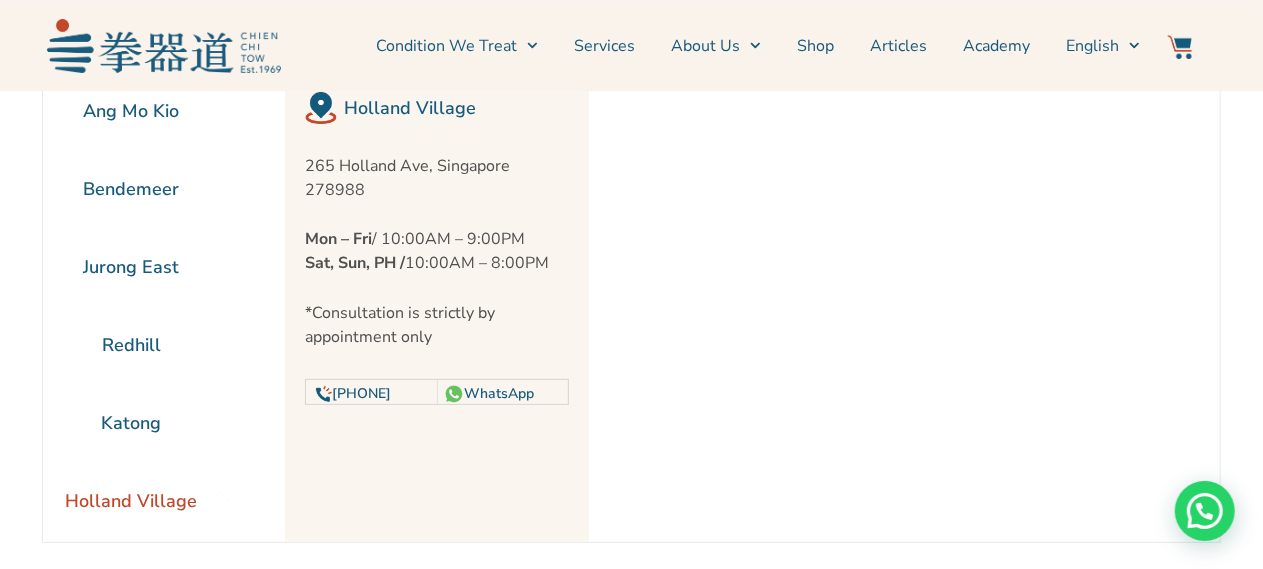 scroll, scrollTop: 92, scrollLeft: 0, axis: vertical 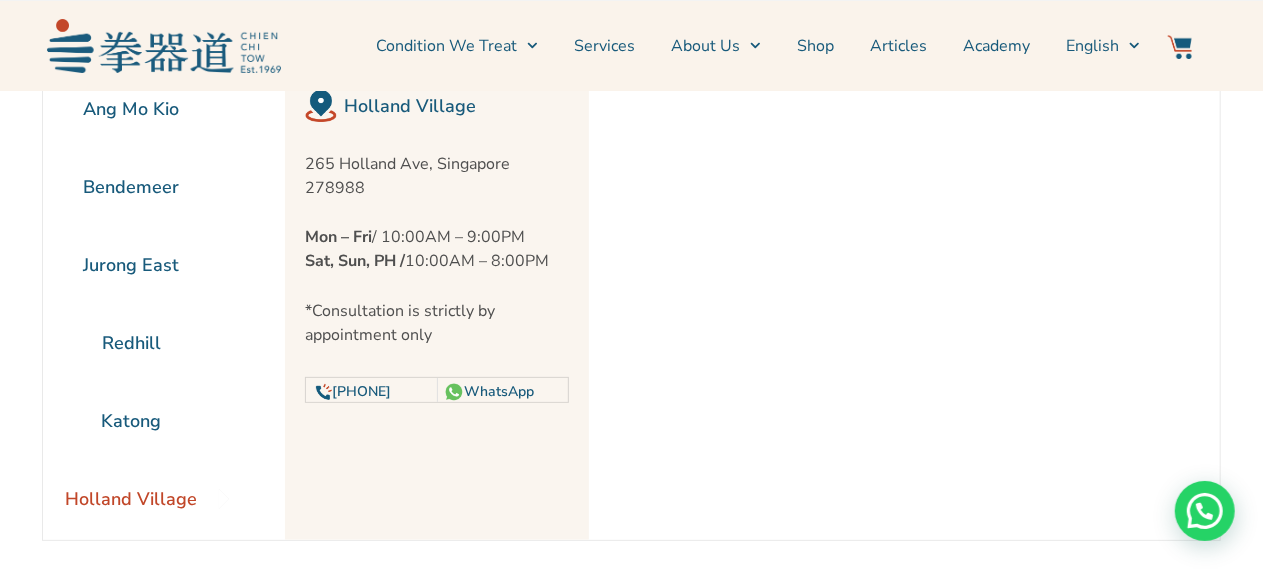 click on "Holland Village
[NUMBER] [STREET], [CITY] [POSTAL_CODE] Mon – Fri  / 10:00AM – 9:00PM Sat, Sun, PH /  10:00AM – 8:00PM *Consultation is strictly by appointment only
555 5555
WhatsApp" at bounding box center [437, 305] 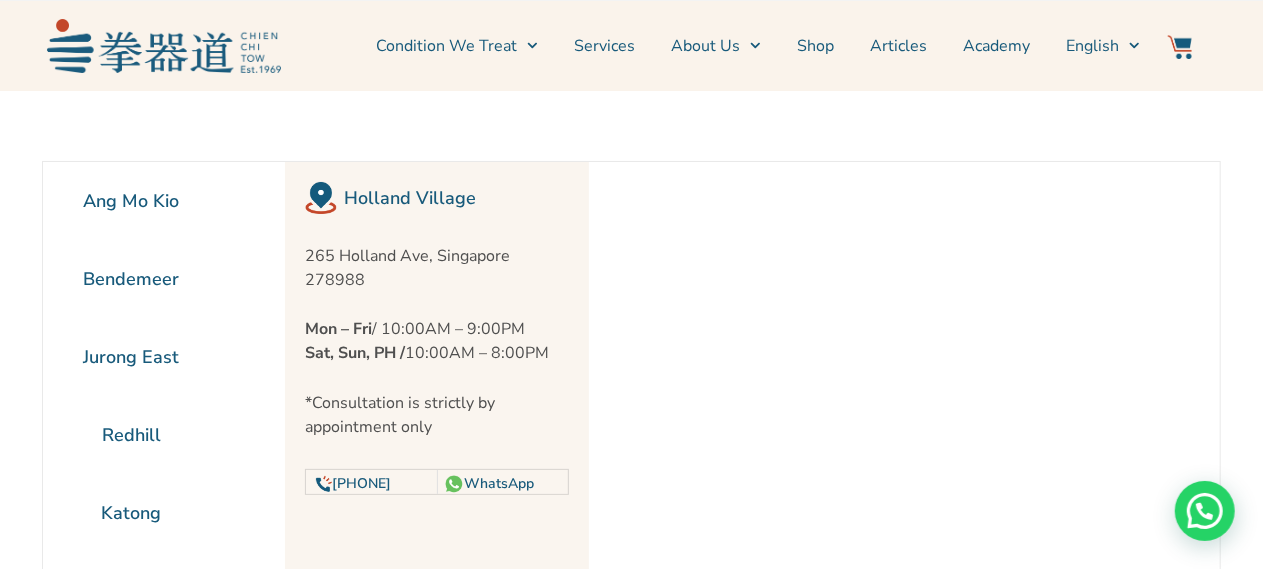 click on "[LOCATION]
[LOCATION]
[LOCATION]
[LOCATION]
[LOCATION]" at bounding box center (631, 397) 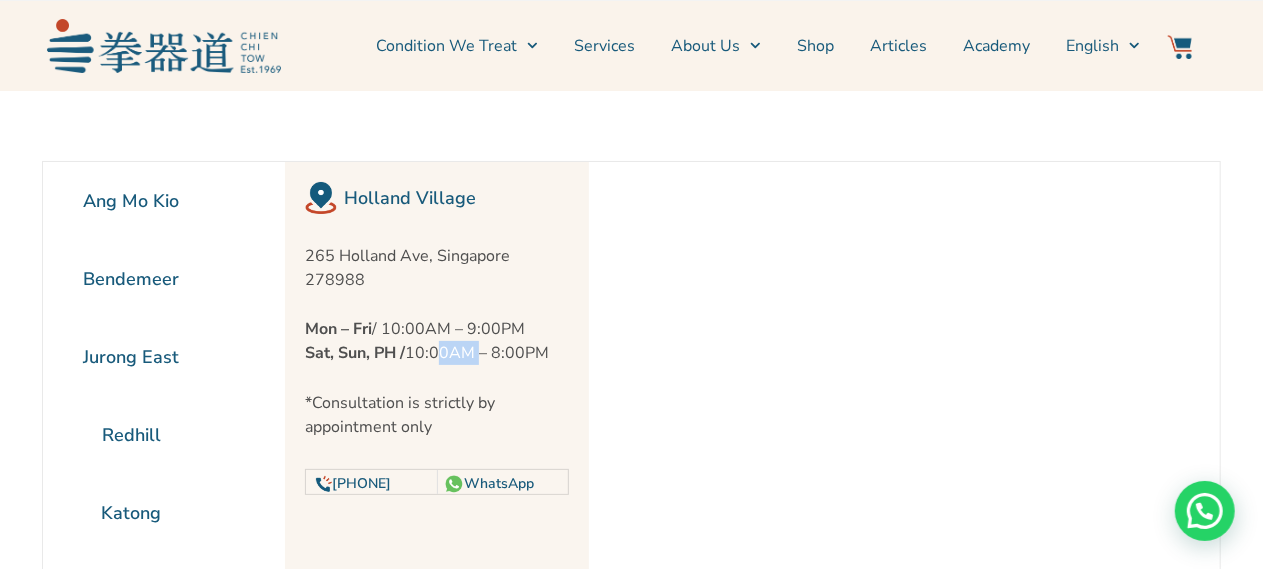 click on "Mon – Fri  / 10:00AM – 9:00PM Sat, Sun, PH /  10:00AM – 8:00PM" at bounding box center (437, 341) 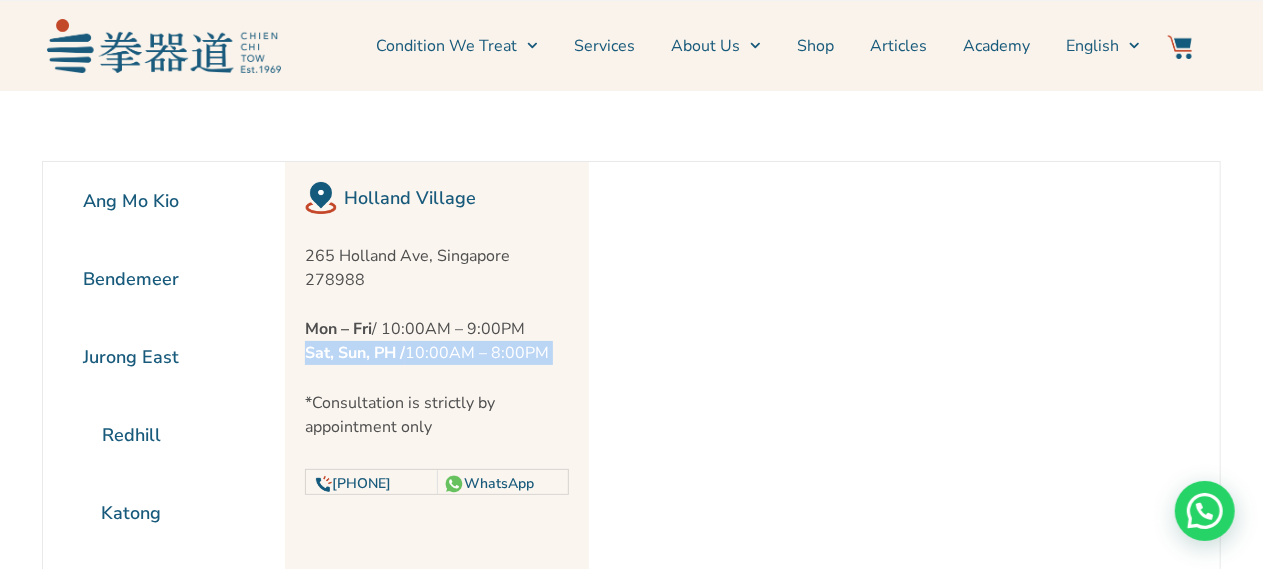 click on "Mon – Fri  / 10:00AM – 9:00PM Sat, Sun, PH /  10:00AM – 8:00PM" at bounding box center (437, 341) 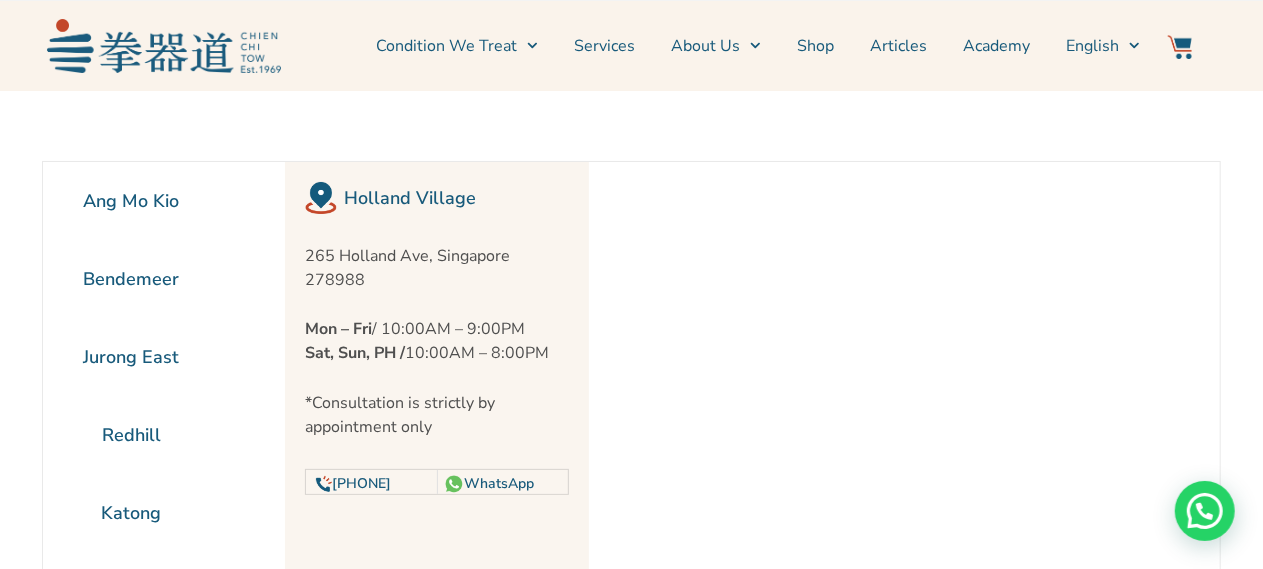 click on "*Consultation is strictly by appointment only" at bounding box center [437, 415] 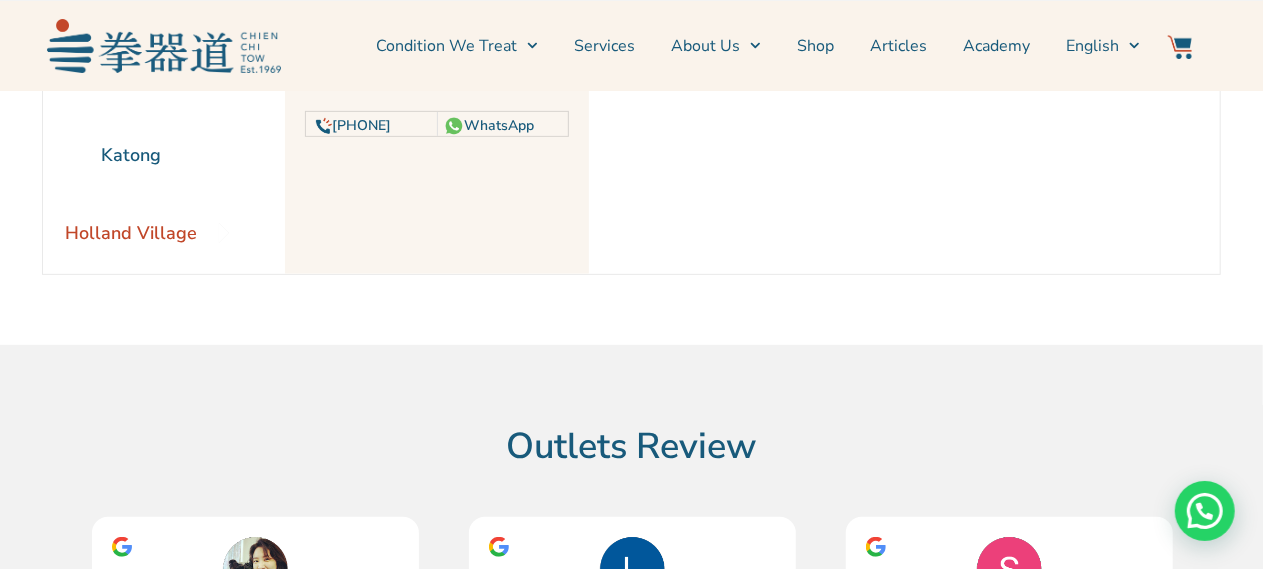 scroll, scrollTop: 0, scrollLeft: 0, axis: both 